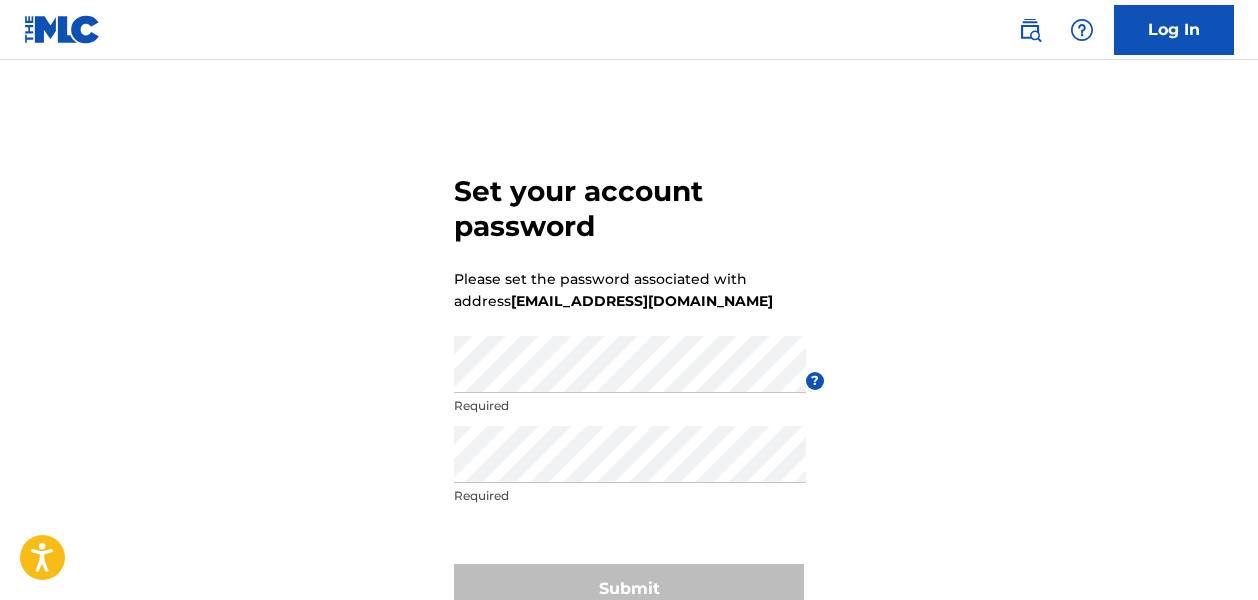 scroll, scrollTop: 0, scrollLeft: 0, axis: both 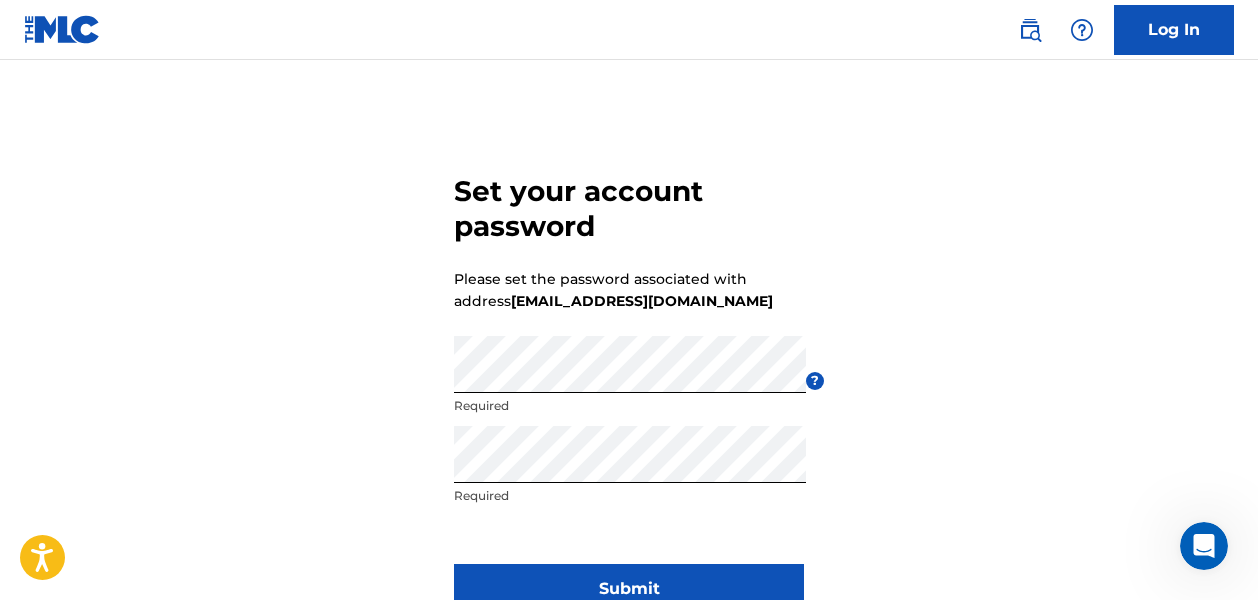 click on "Submit" at bounding box center (629, 589) 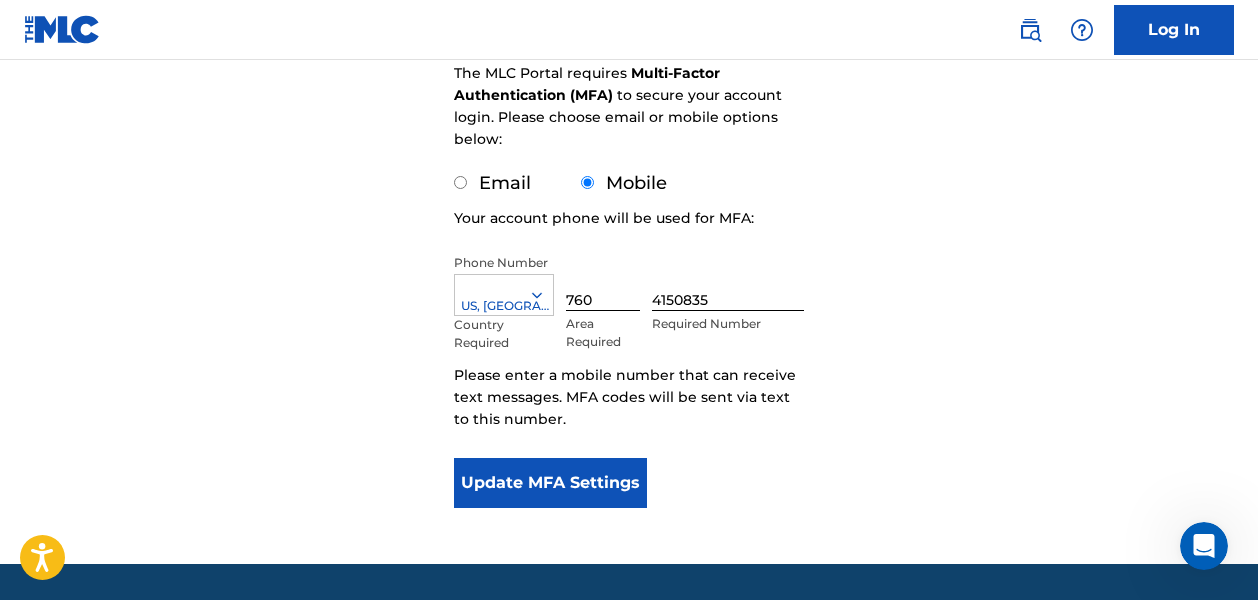 scroll, scrollTop: 331, scrollLeft: 0, axis: vertical 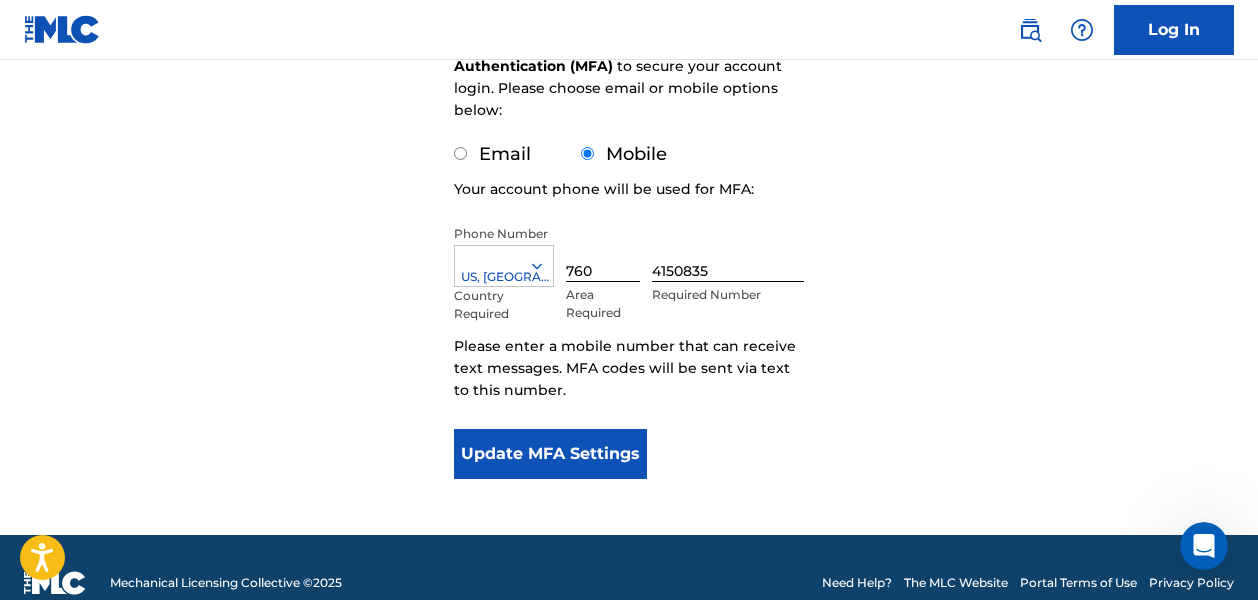 click on "Update MFA Settings" at bounding box center (550, 454) 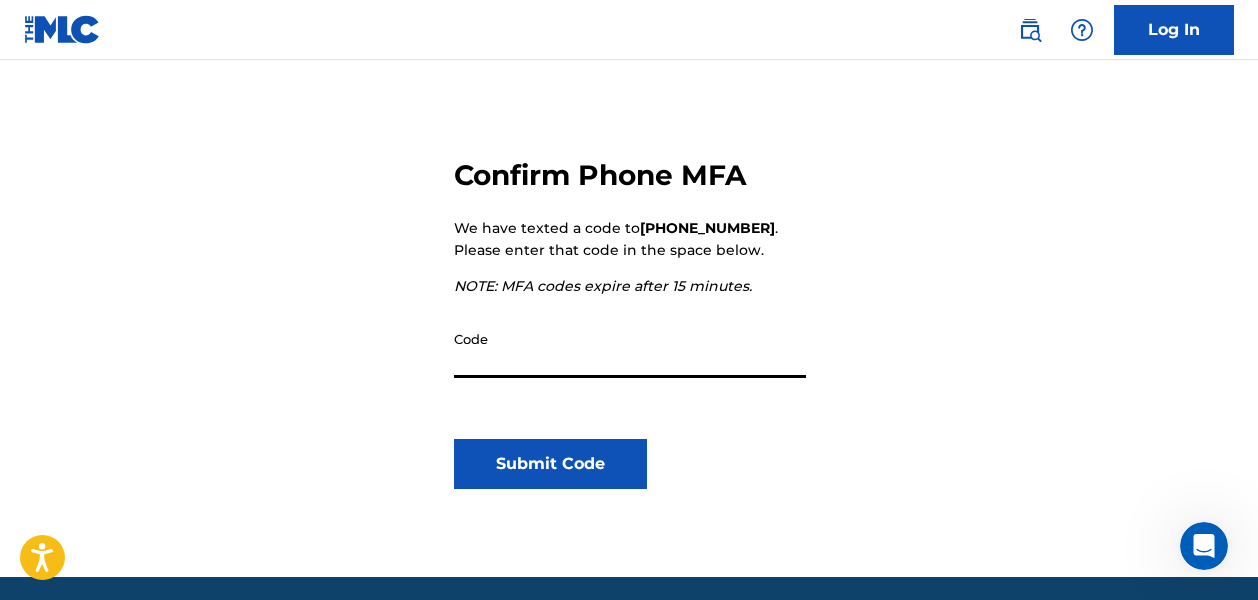 scroll, scrollTop: 270, scrollLeft: 0, axis: vertical 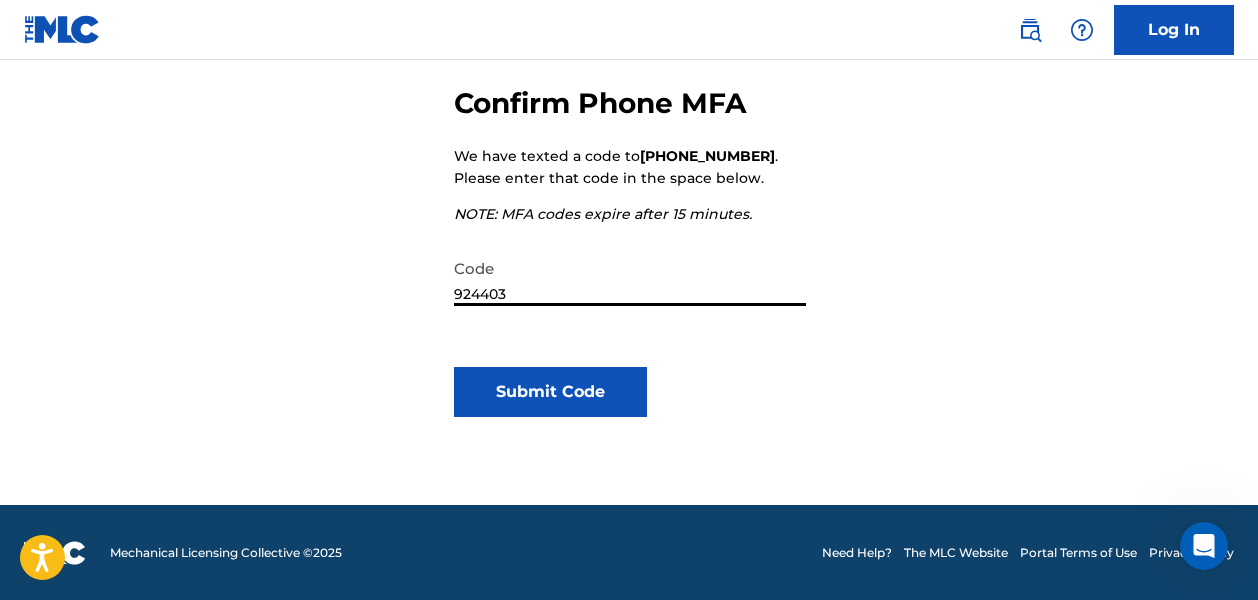 type on "924403" 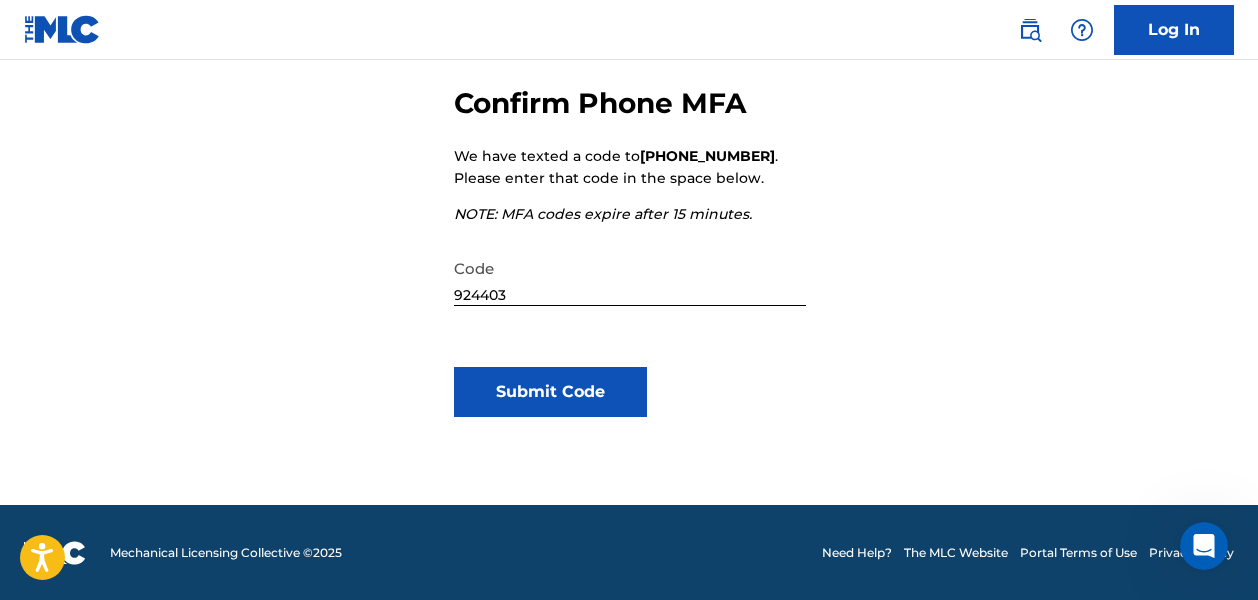 click on "Submit Code" at bounding box center [550, 392] 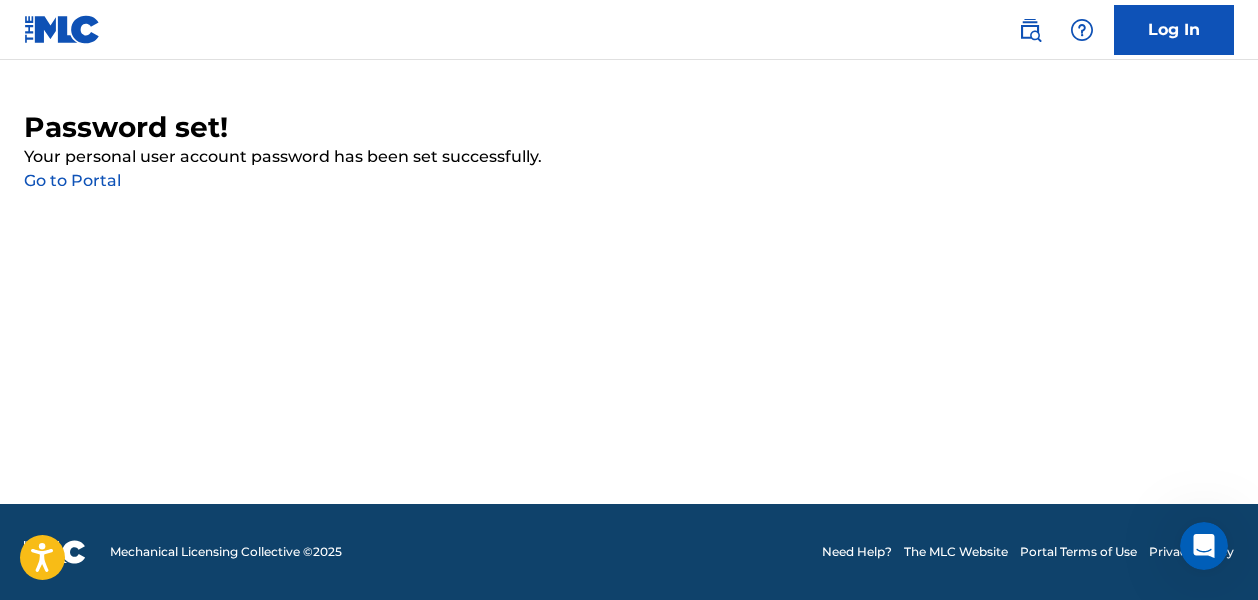 click on "Go to Portal" at bounding box center [72, 180] 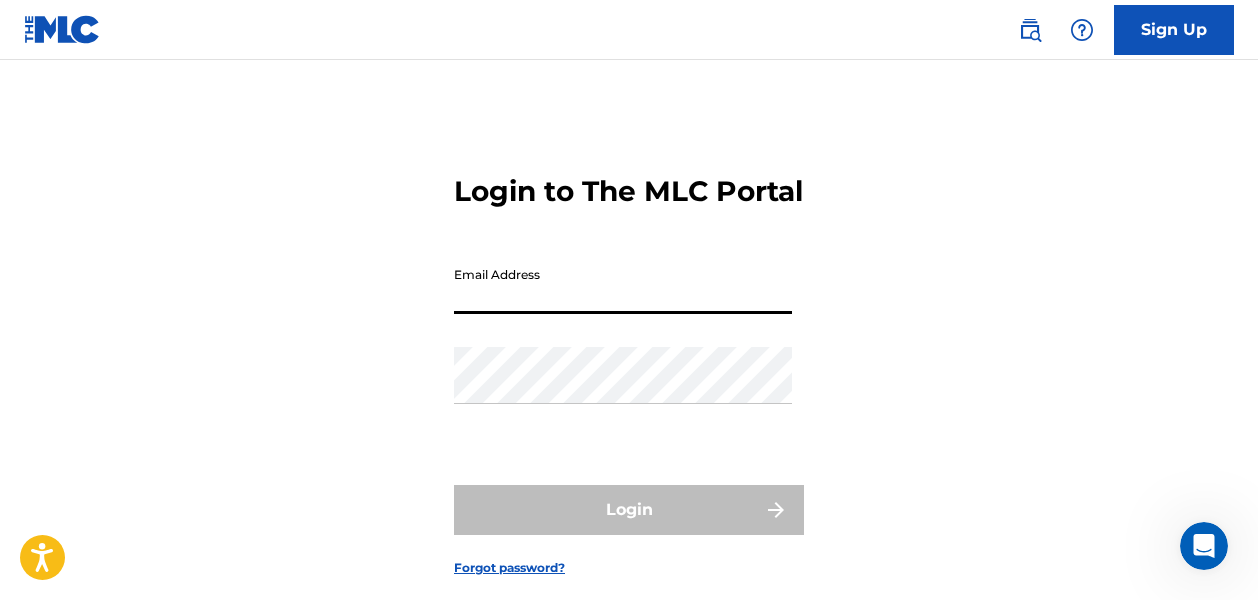 click on "Email Address" at bounding box center (623, 285) 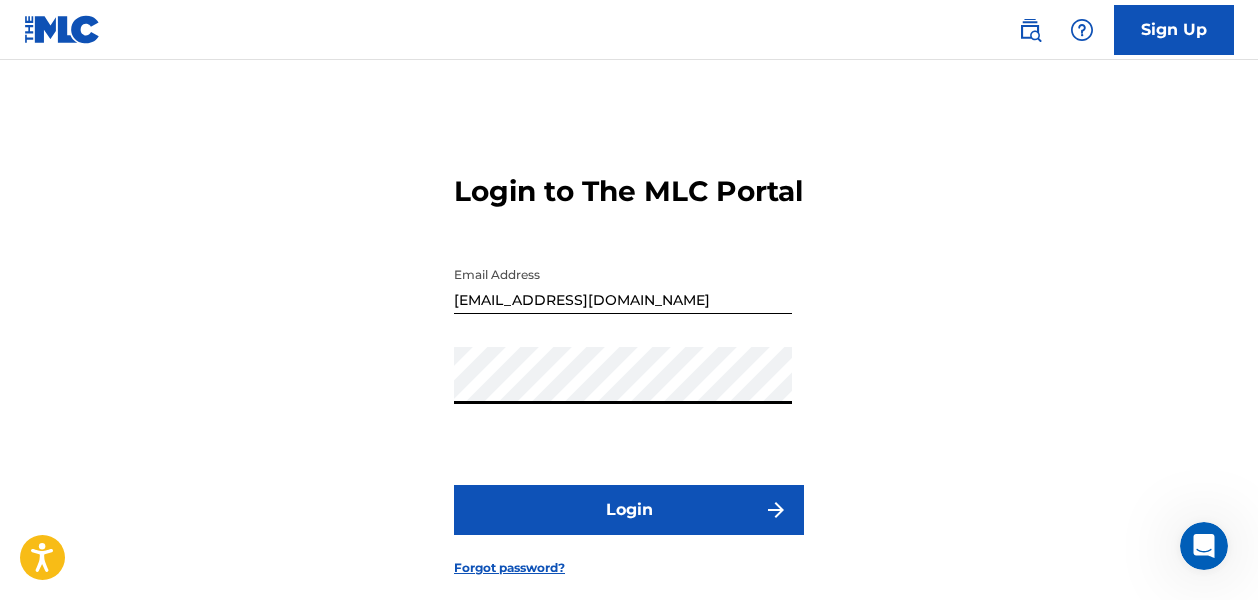 click on "Login" at bounding box center (629, 510) 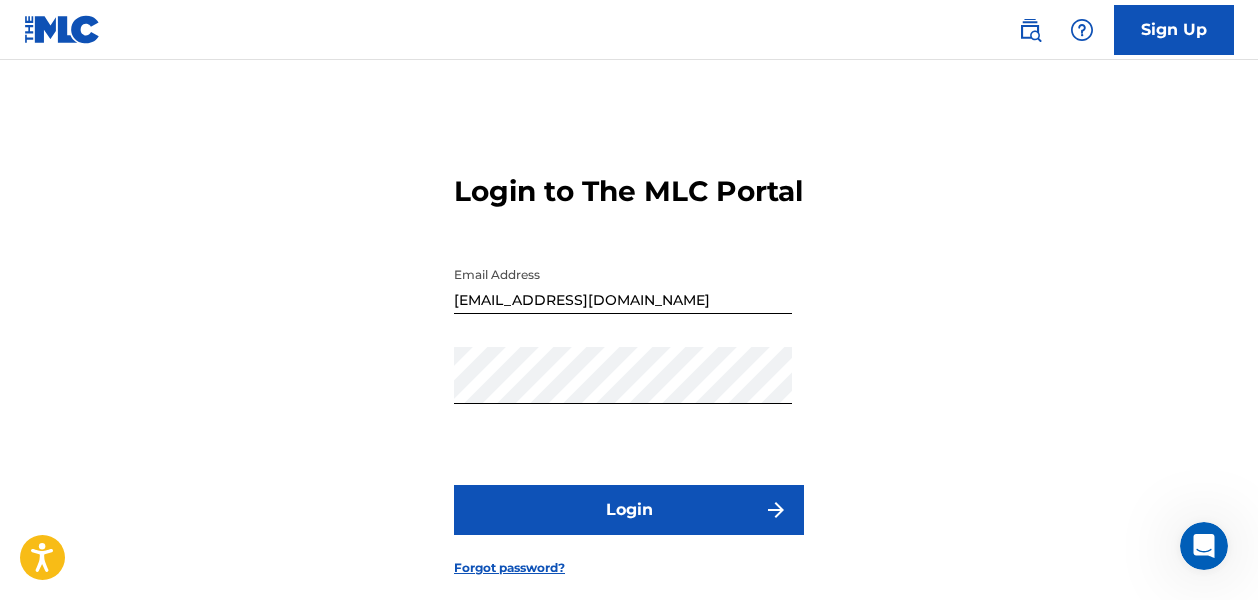 click on "Login" at bounding box center (629, 510) 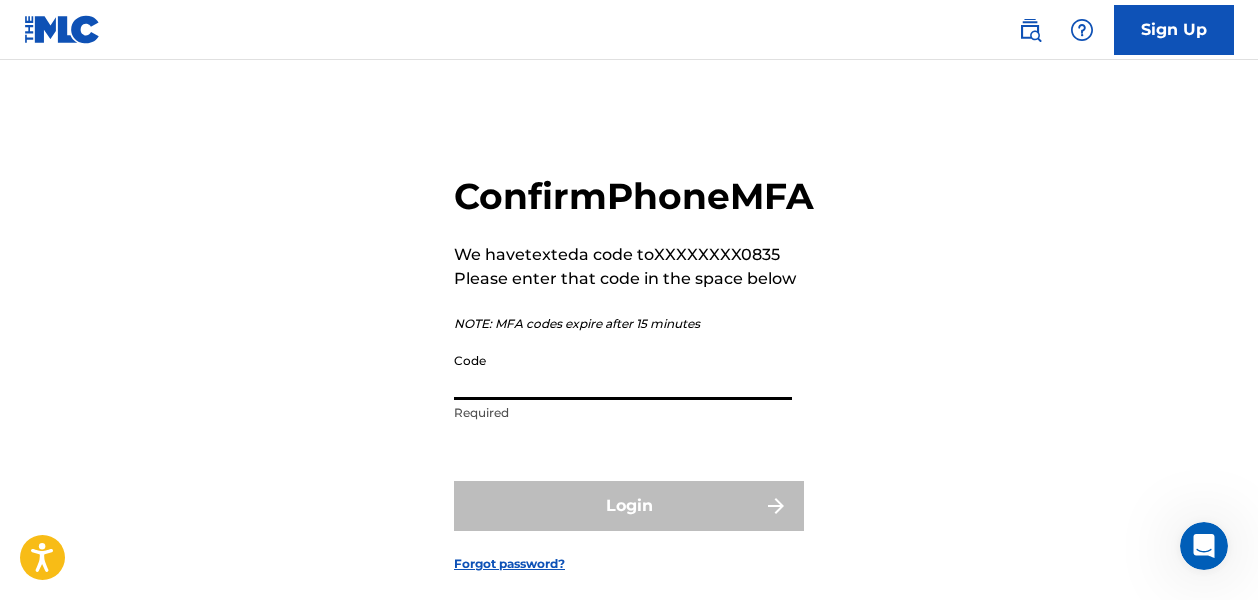 click on "Code" at bounding box center (623, 371) 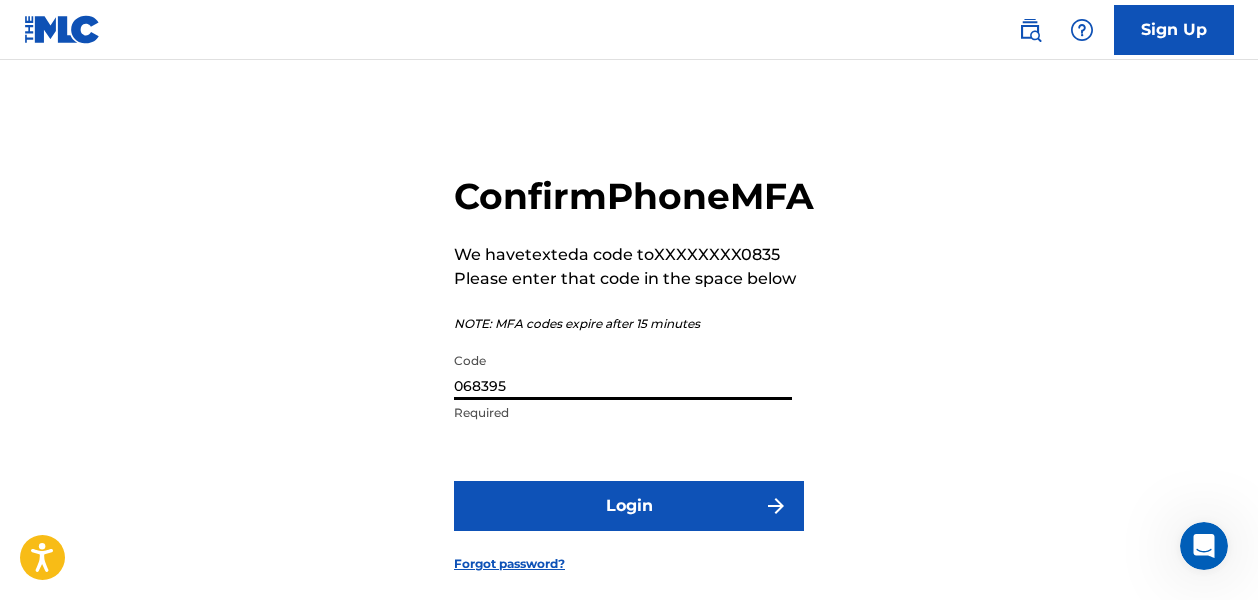 type on "068395" 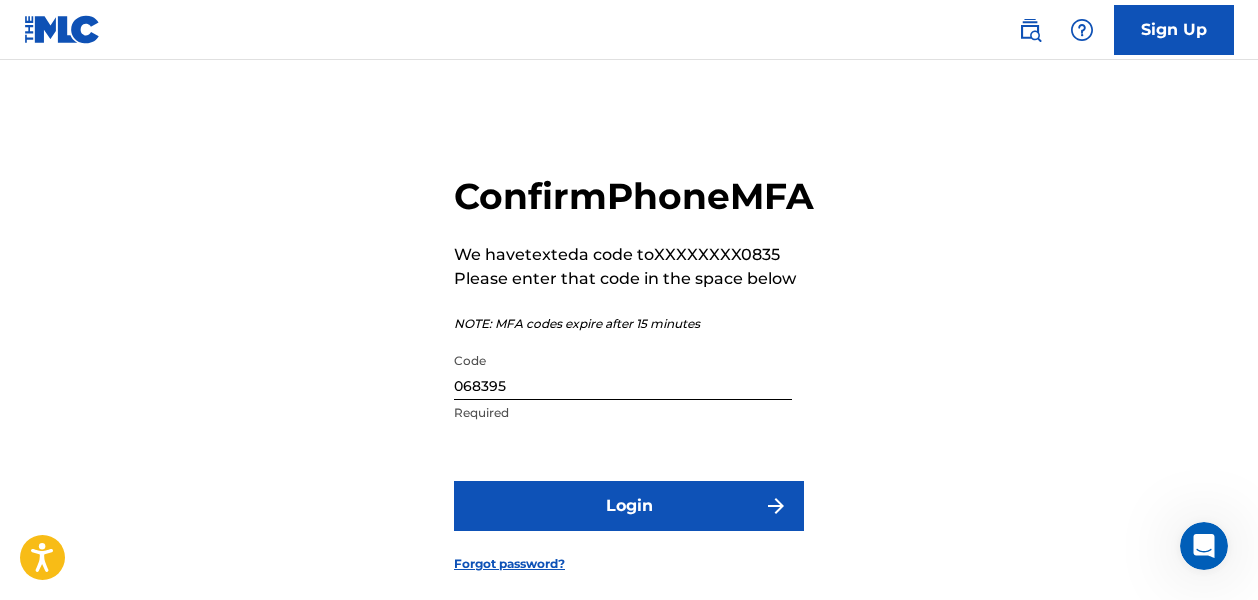 click on "Login" at bounding box center [629, 506] 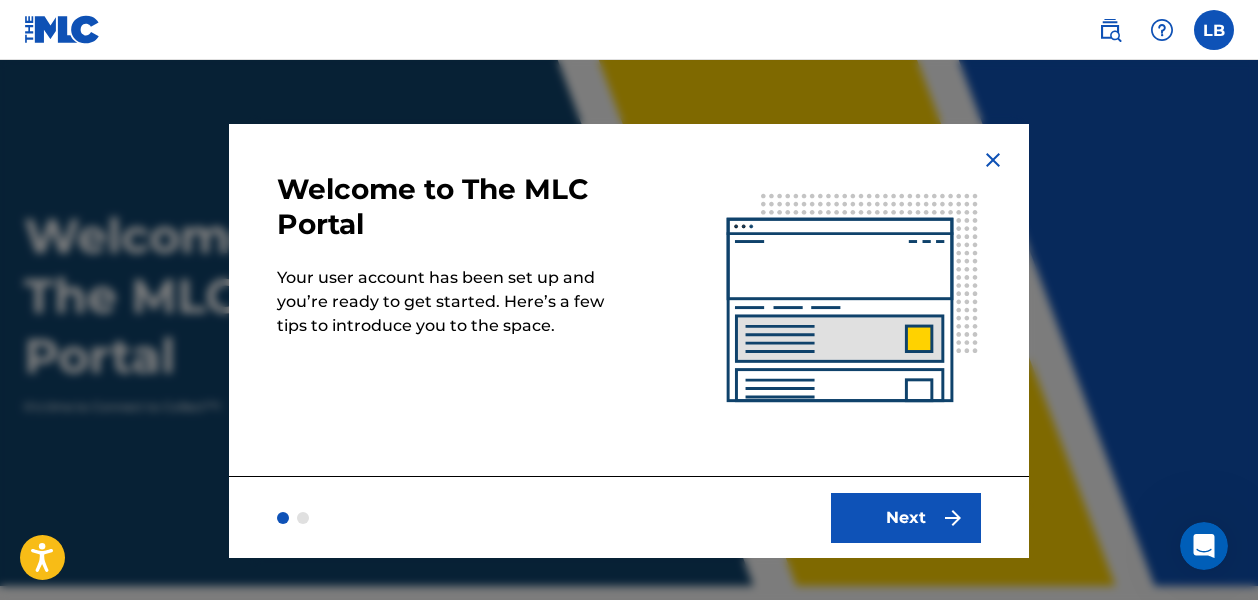 scroll, scrollTop: 0, scrollLeft: 0, axis: both 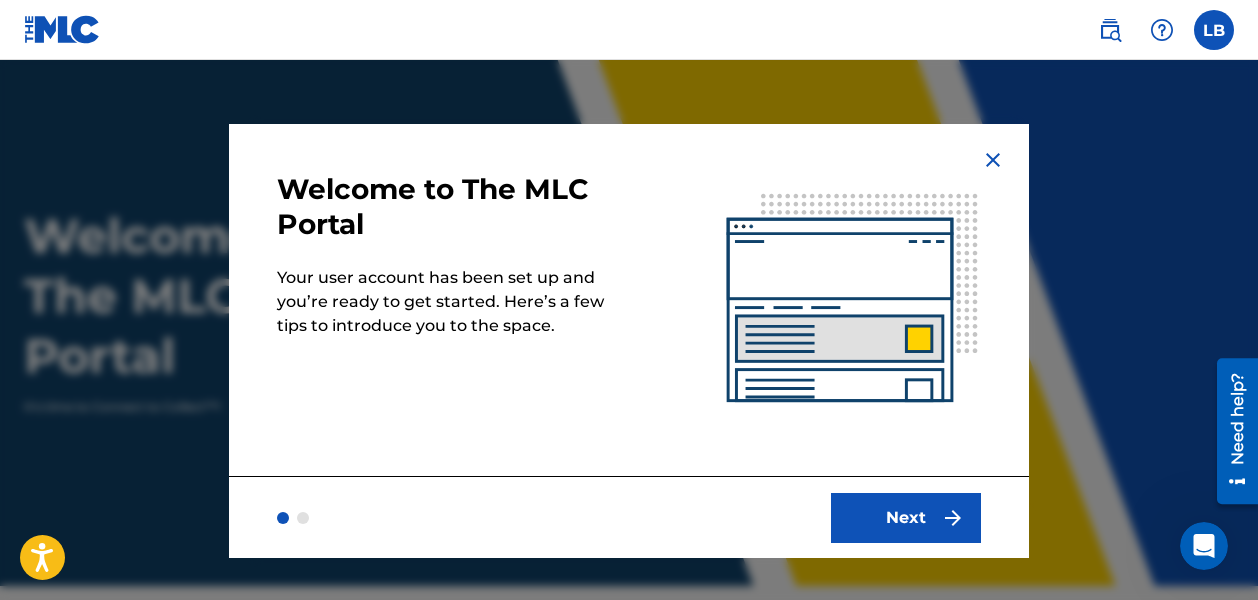 click on "Next" at bounding box center (906, 518) 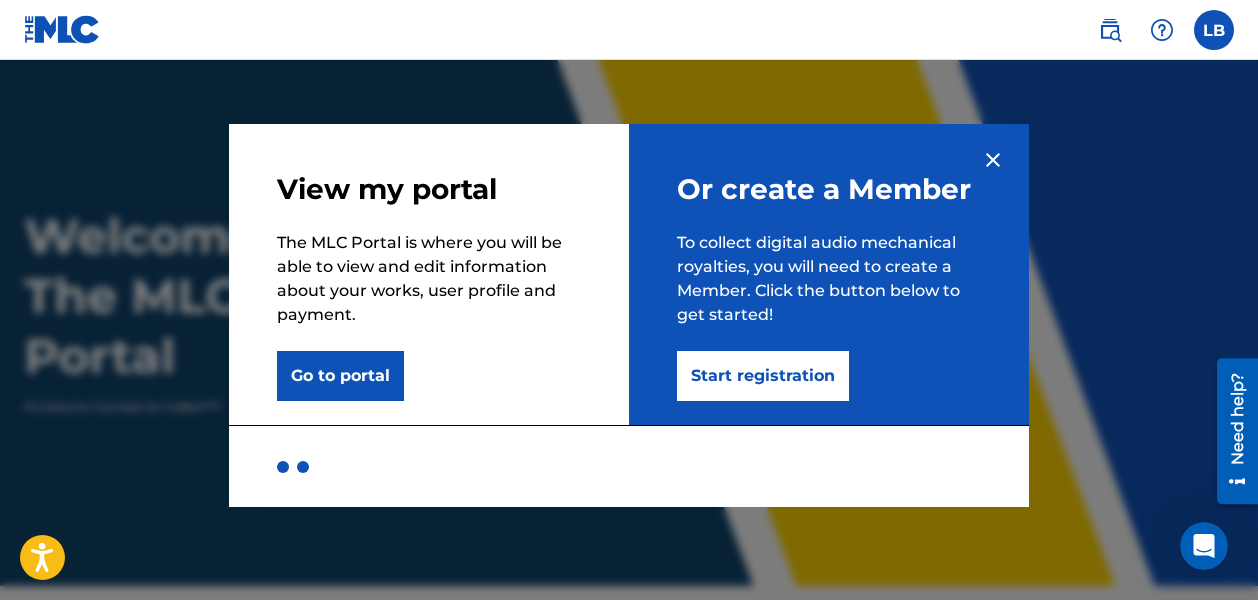 click on "Start registration" at bounding box center [763, 376] 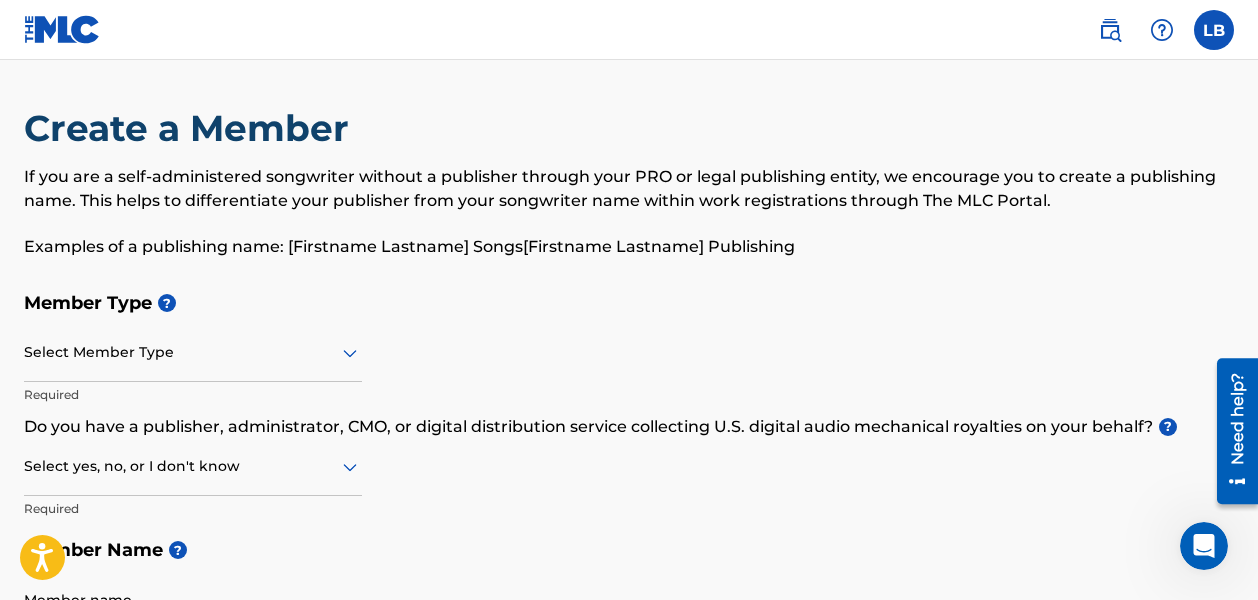 click on "Select Member Type" at bounding box center (193, 353) 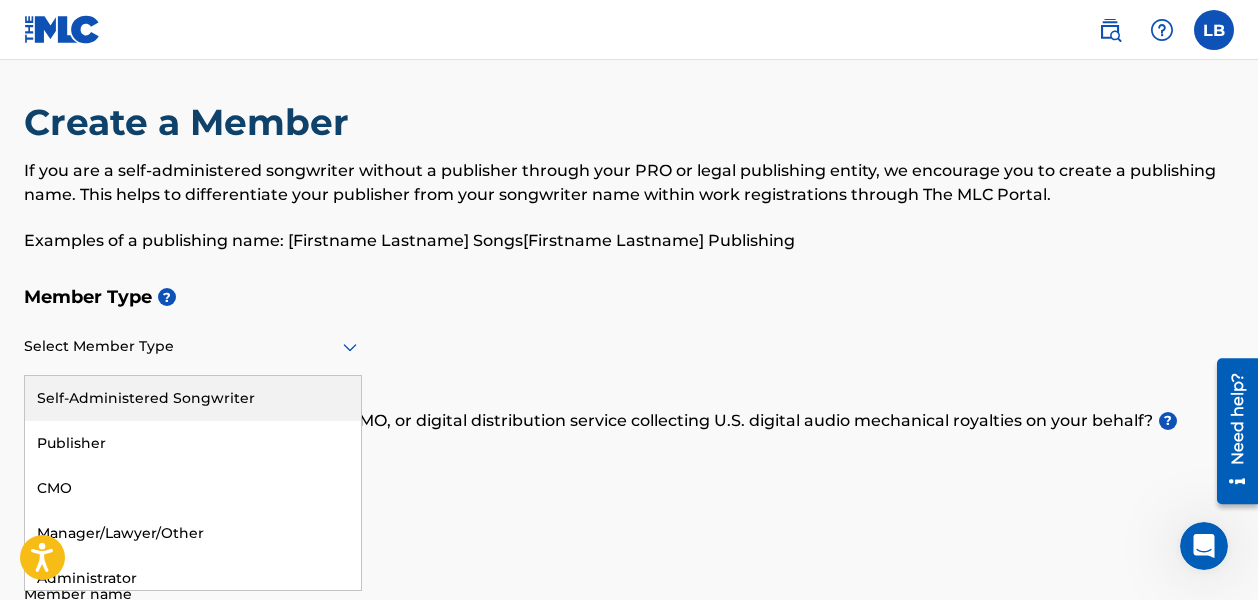 scroll, scrollTop: 11, scrollLeft: 0, axis: vertical 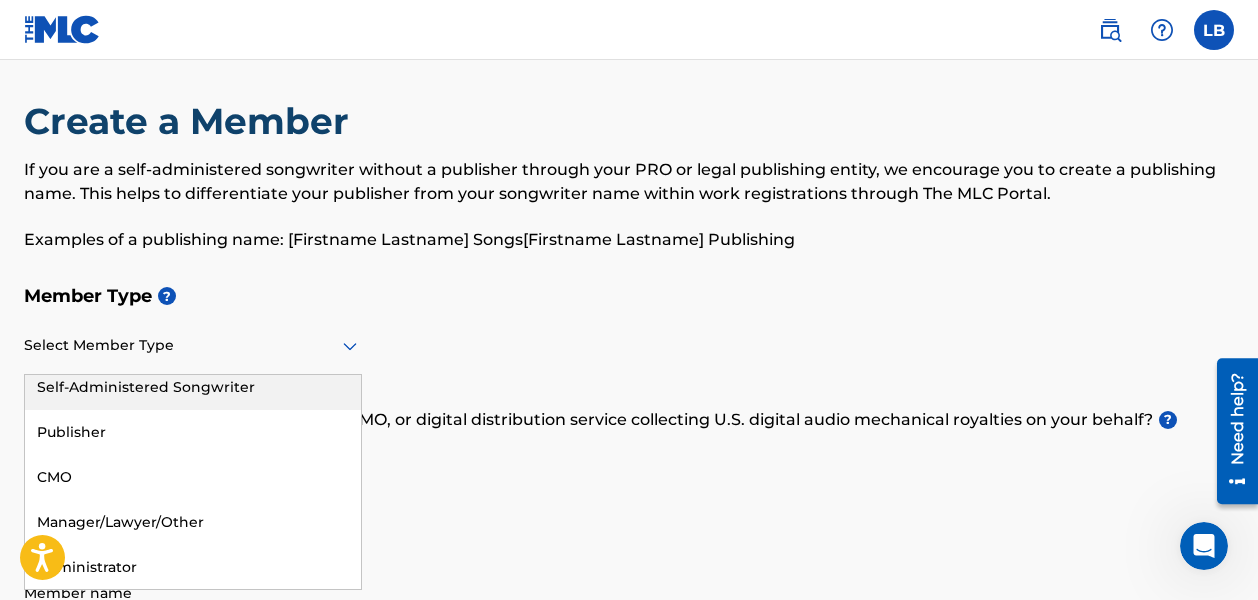 click on "Self-Administered Songwriter" at bounding box center (193, 387) 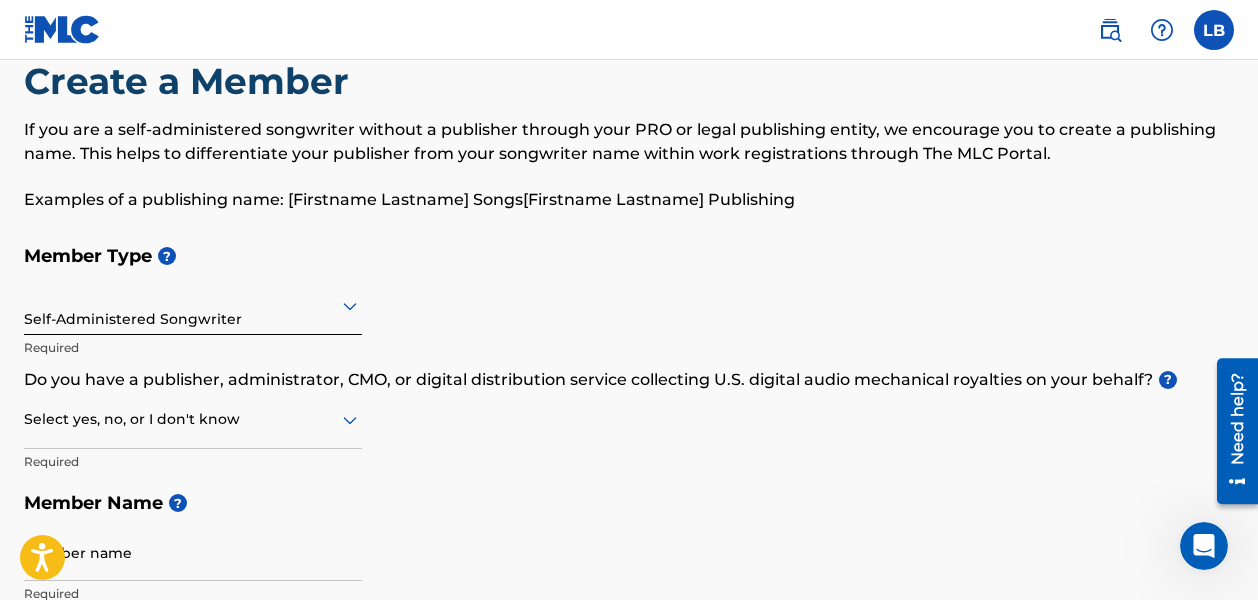 scroll, scrollTop: 57, scrollLeft: 0, axis: vertical 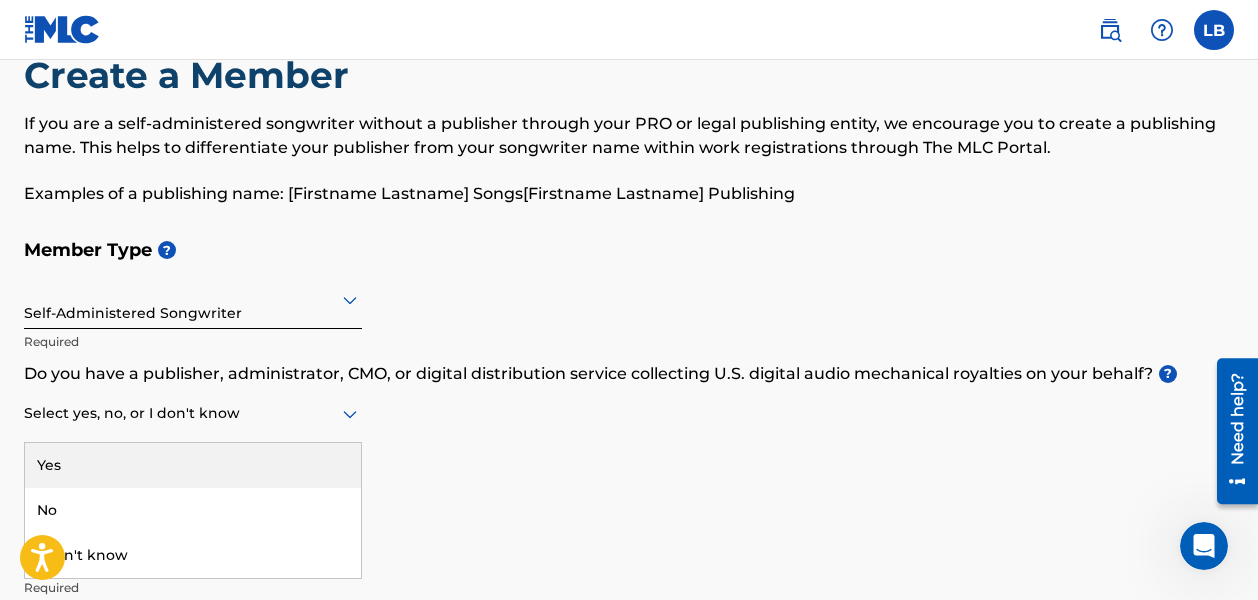click at bounding box center (193, 413) 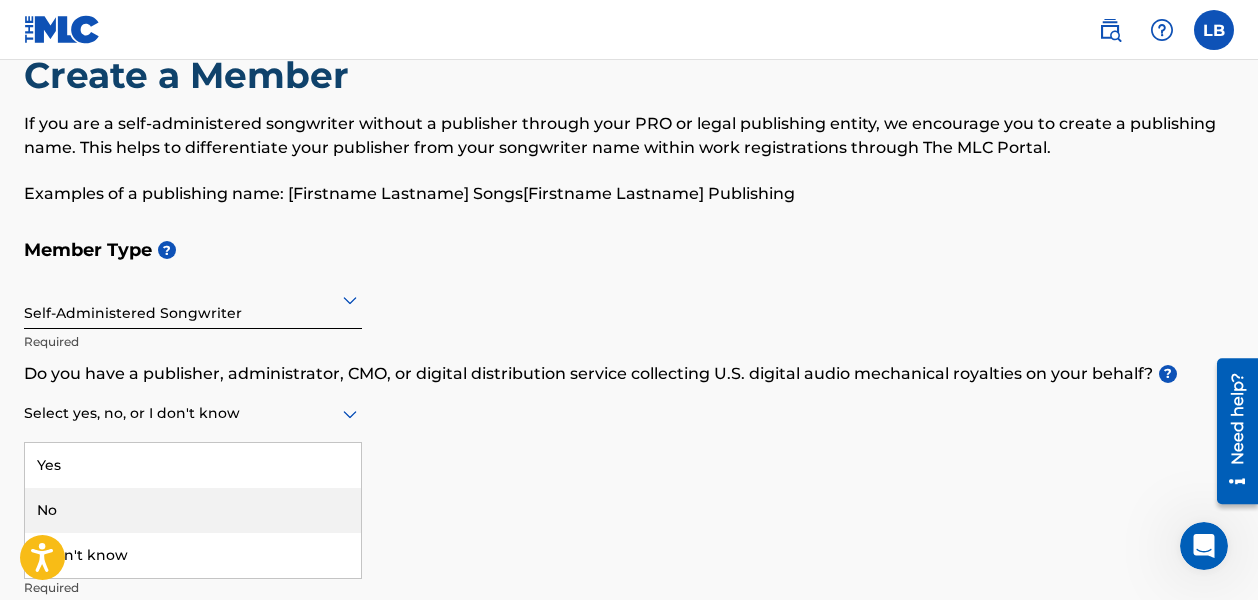 click on "No" at bounding box center (193, 510) 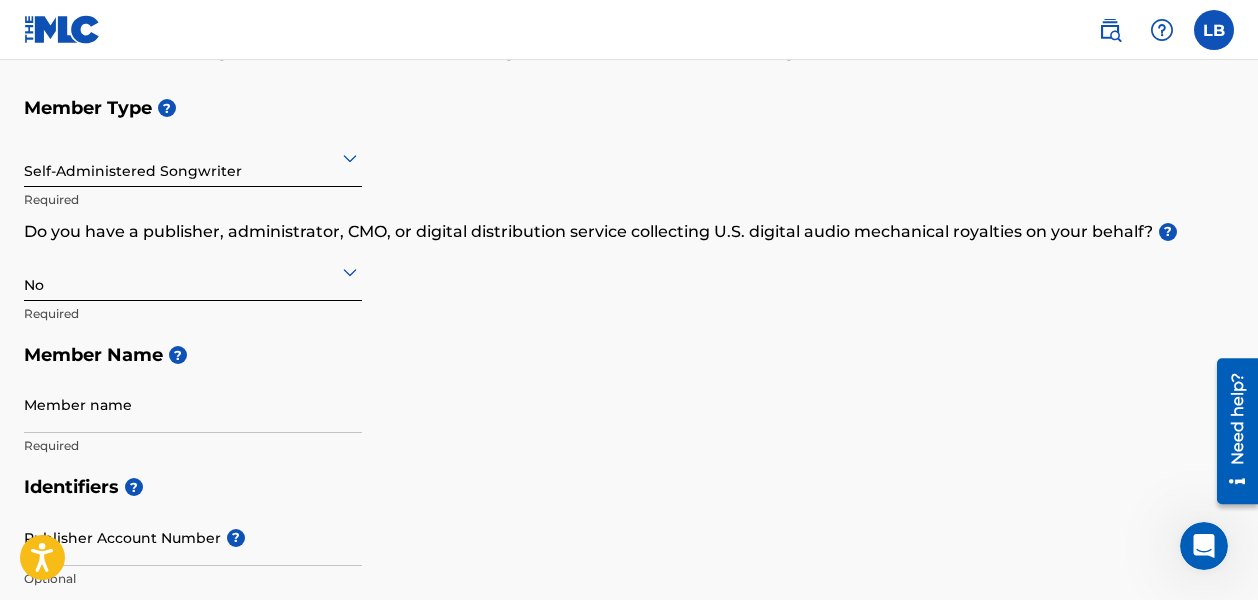 scroll, scrollTop: 200, scrollLeft: 0, axis: vertical 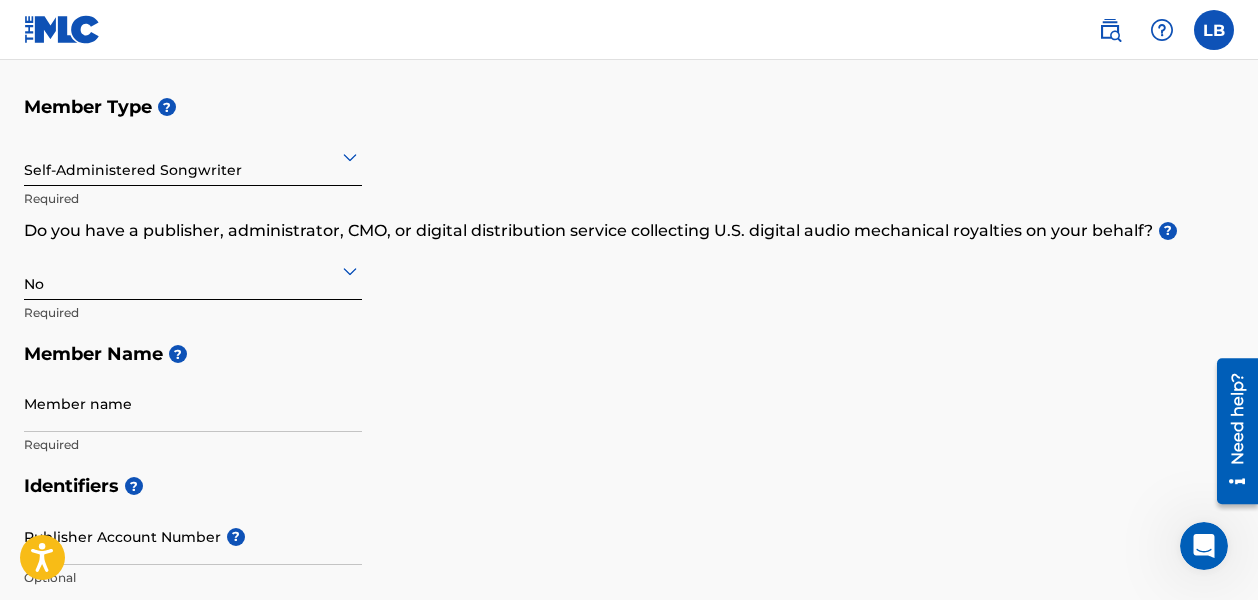 click on "No" at bounding box center [193, 270] 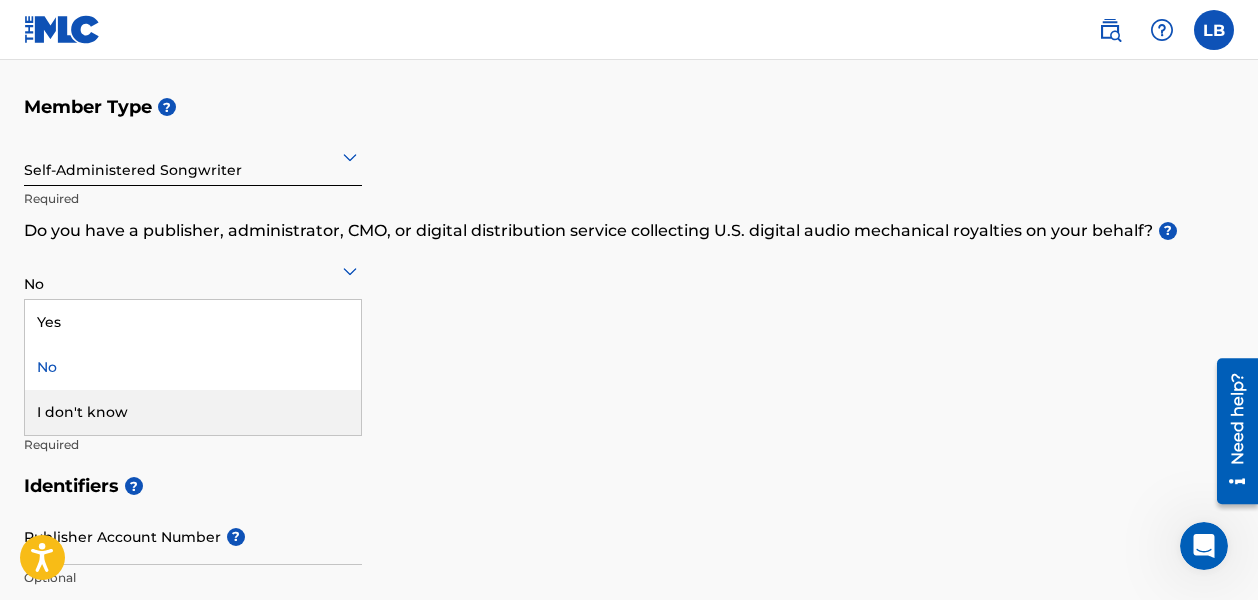 click on "I don't know" at bounding box center (193, 412) 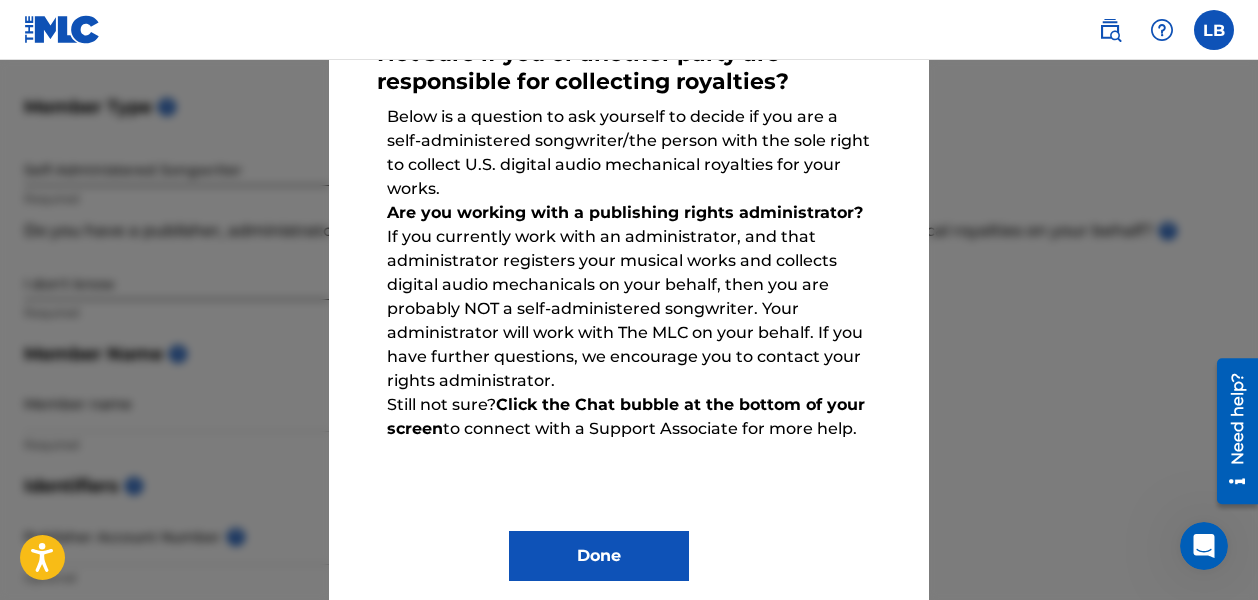 scroll, scrollTop: 168, scrollLeft: 0, axis: vertical 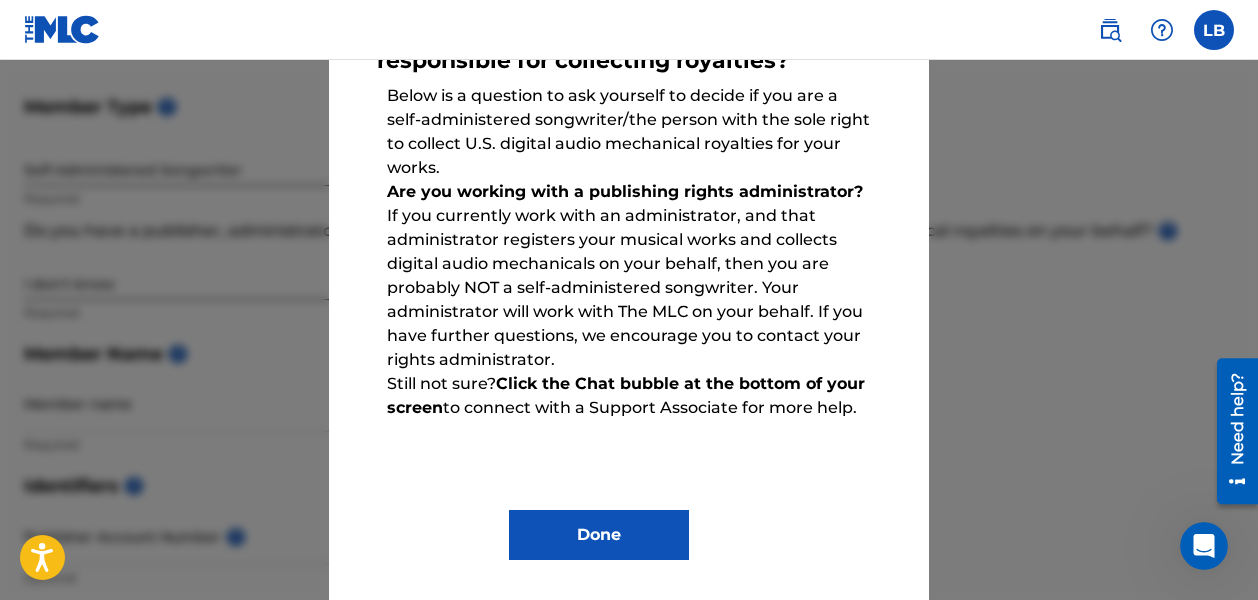 click on "Done" at bounding box center [599, 535] 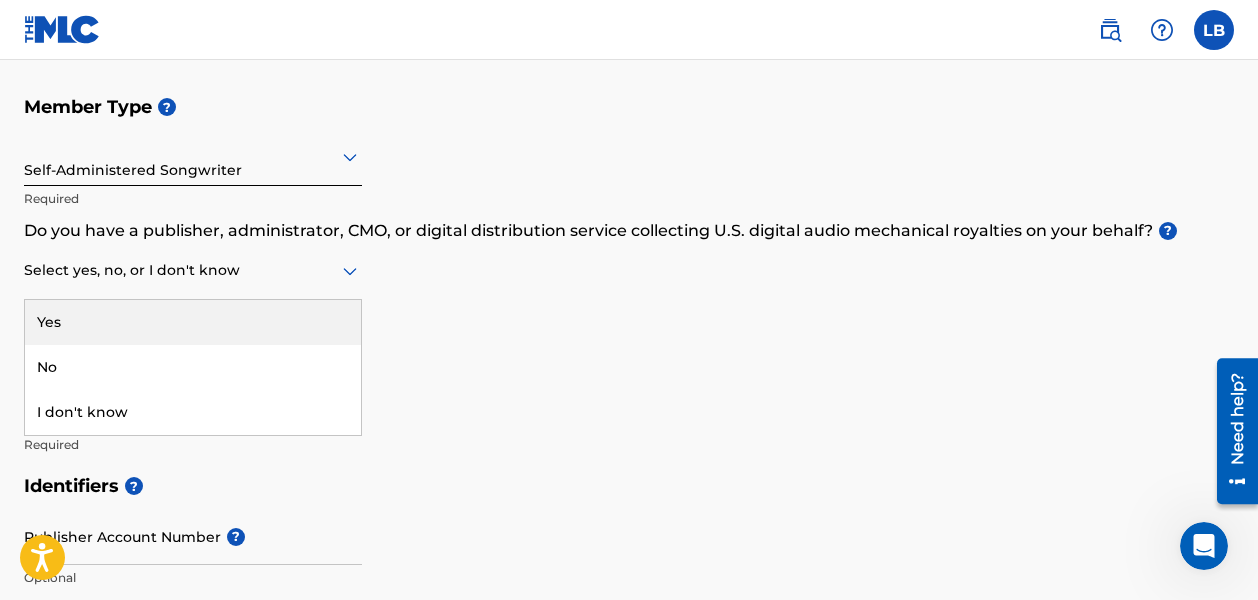 click on "Select yes, no, or I don't know" at bounding box center [193, 271] 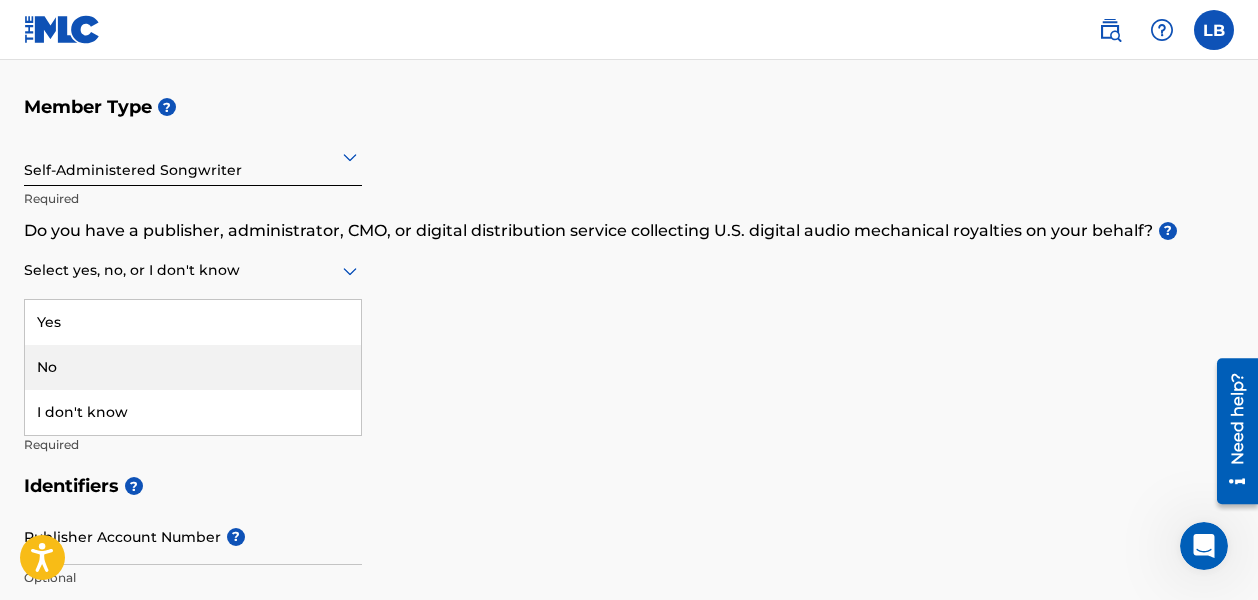 click on "No" at bounding box center [193, 367] 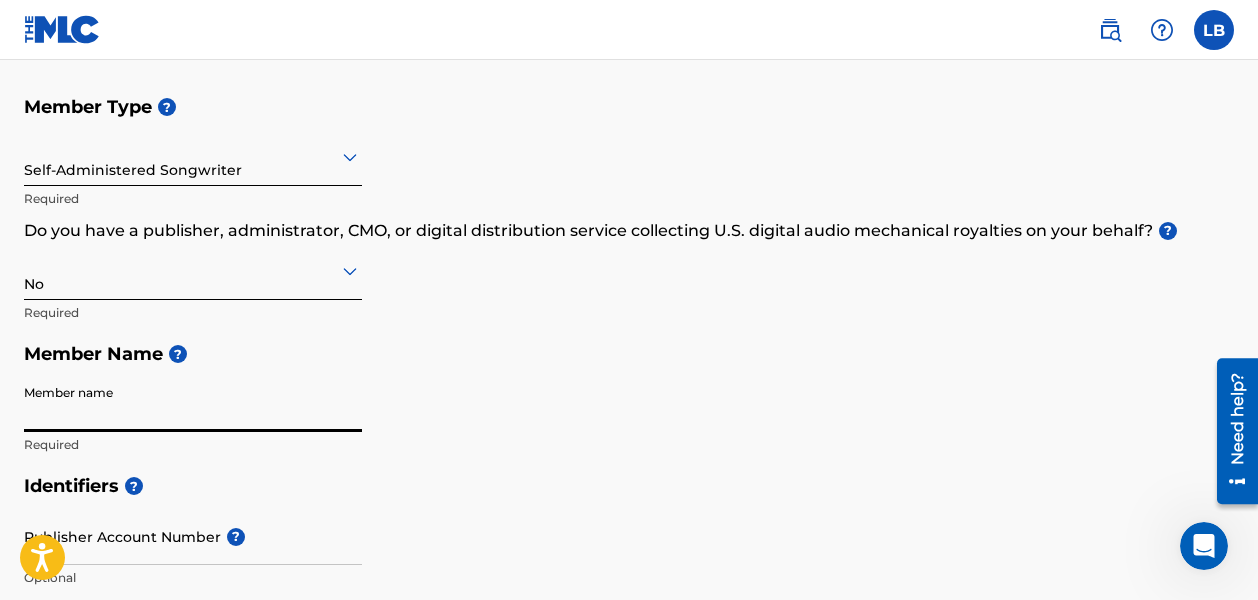 click on "Member name" at bounding box center (193, 403) 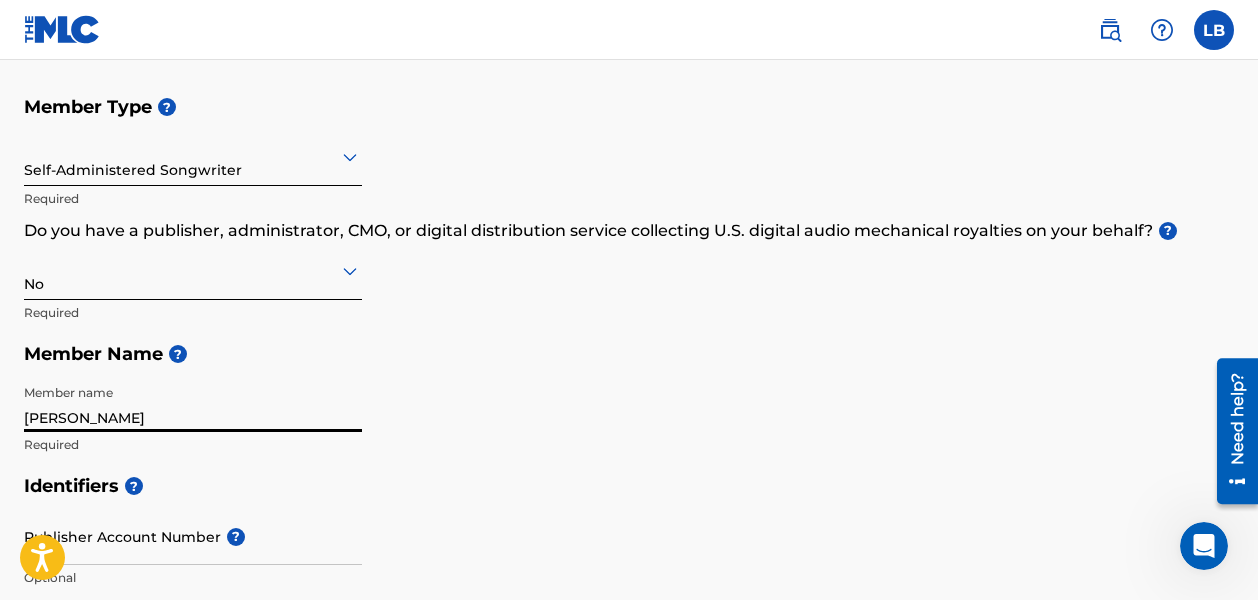 type on "[PERSON_NAME]" 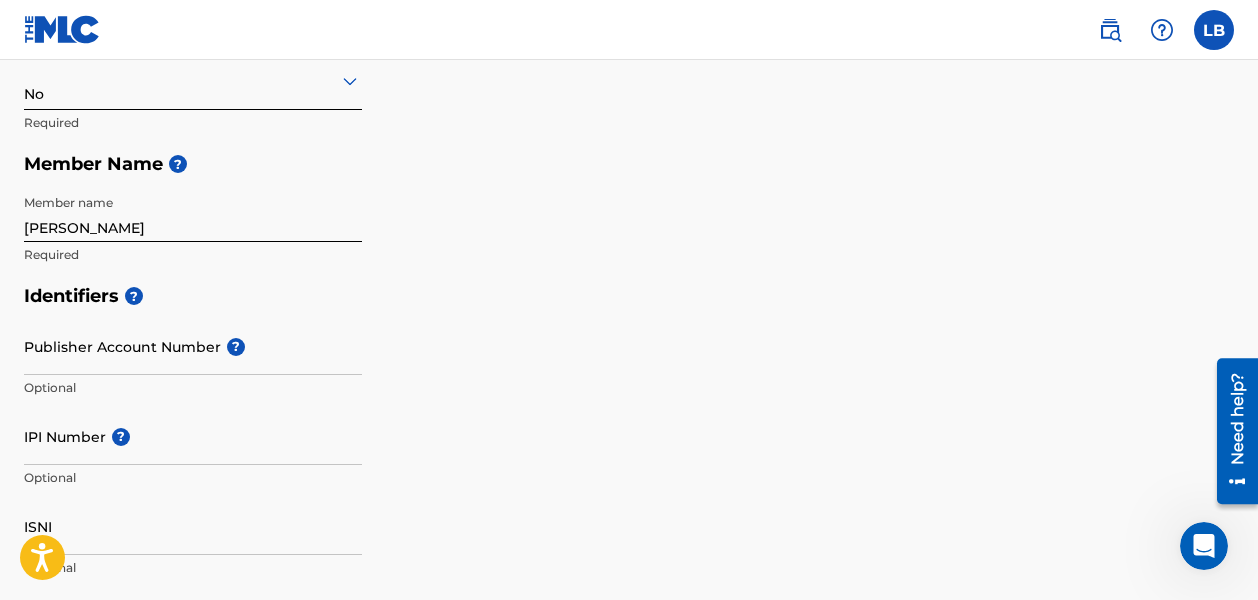 scroll, scrollTop: 393, scrollLeft: 0, axis: vertical 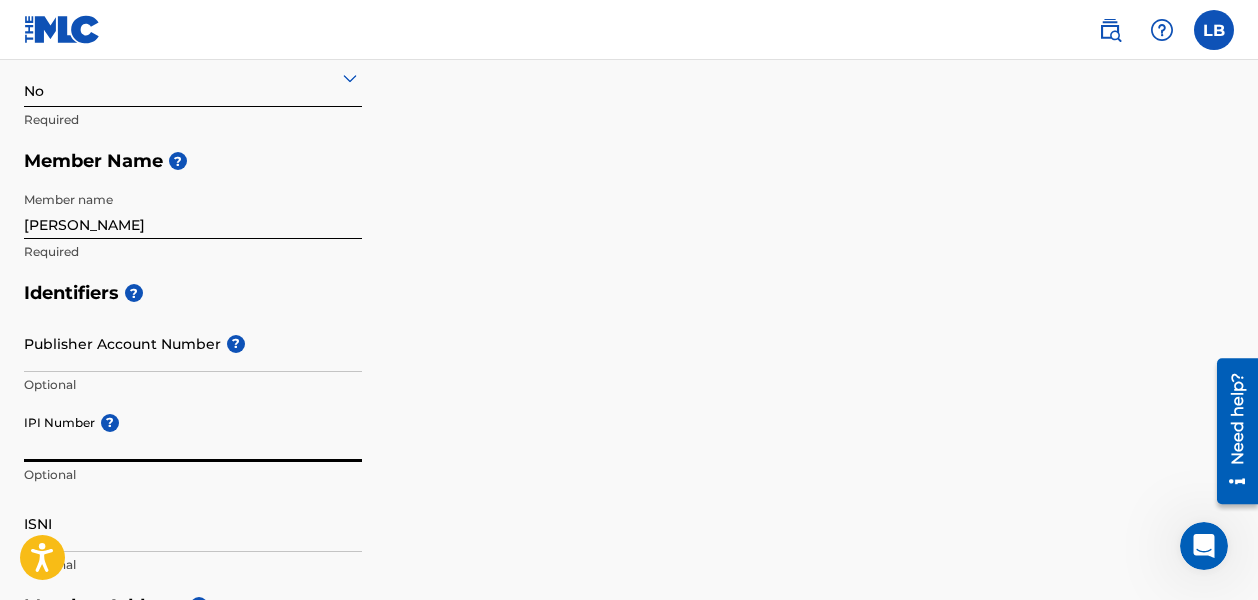 click on "IPI Number ?" at bounding box center [193, 433] 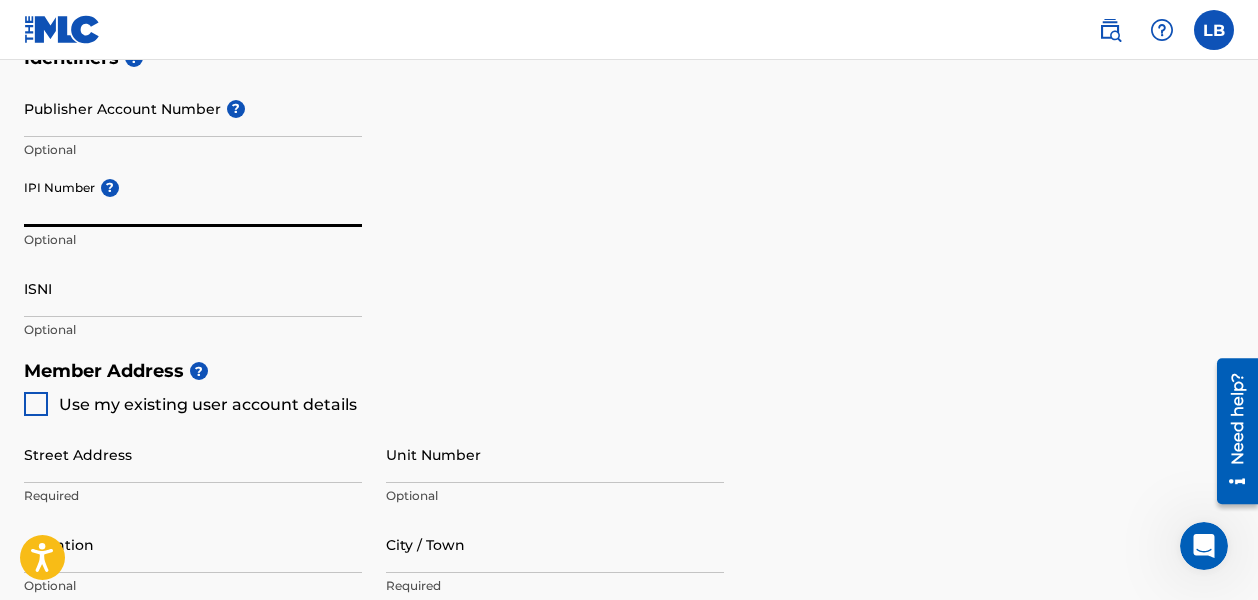 scroll, scrollTop: 636, scrollLeft: 0, axis: vertical 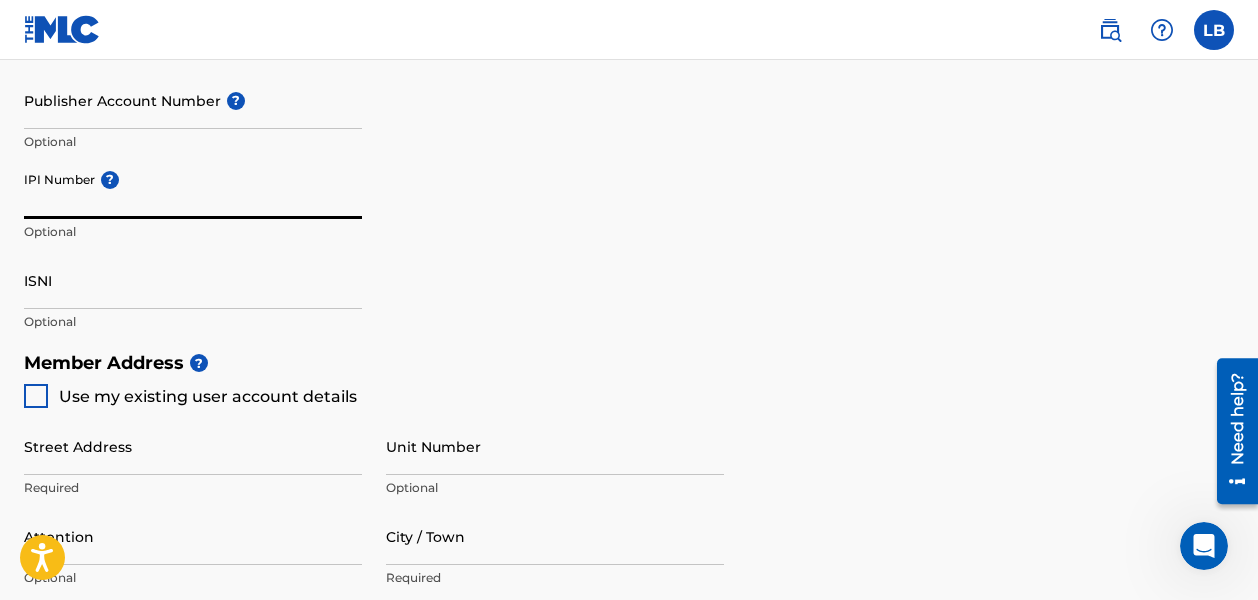 paste on "01055225193" 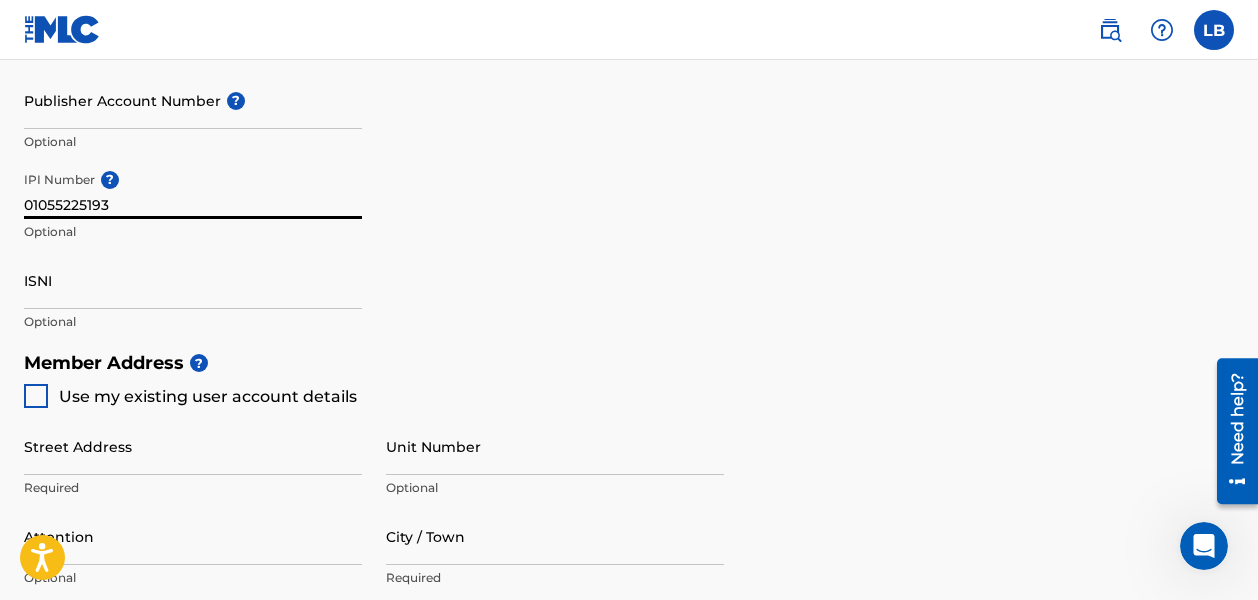 type on "01055225193" 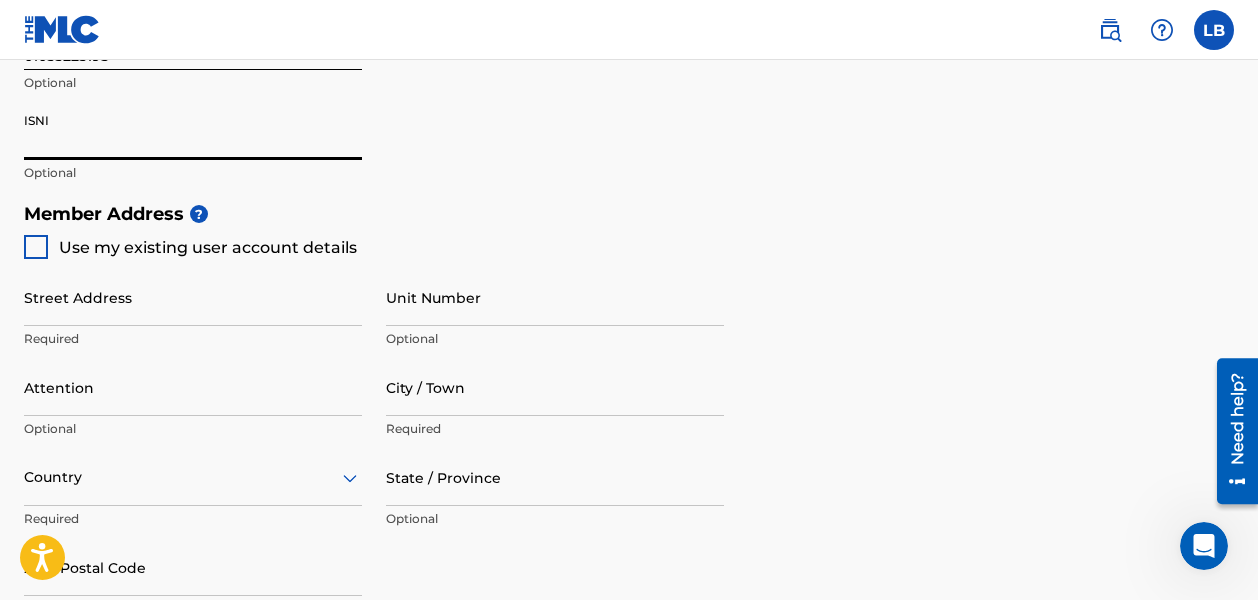 scroll, scrollTop: 791, scrollLeft: 0, axis: vertical 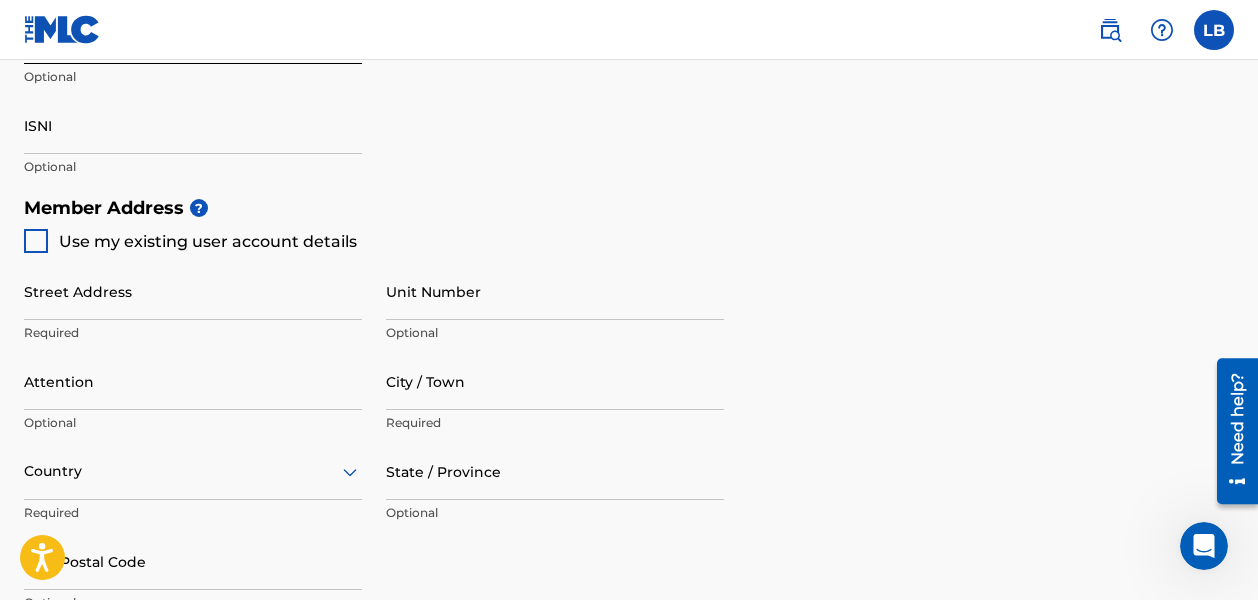 click at bounding box center (36, 241) 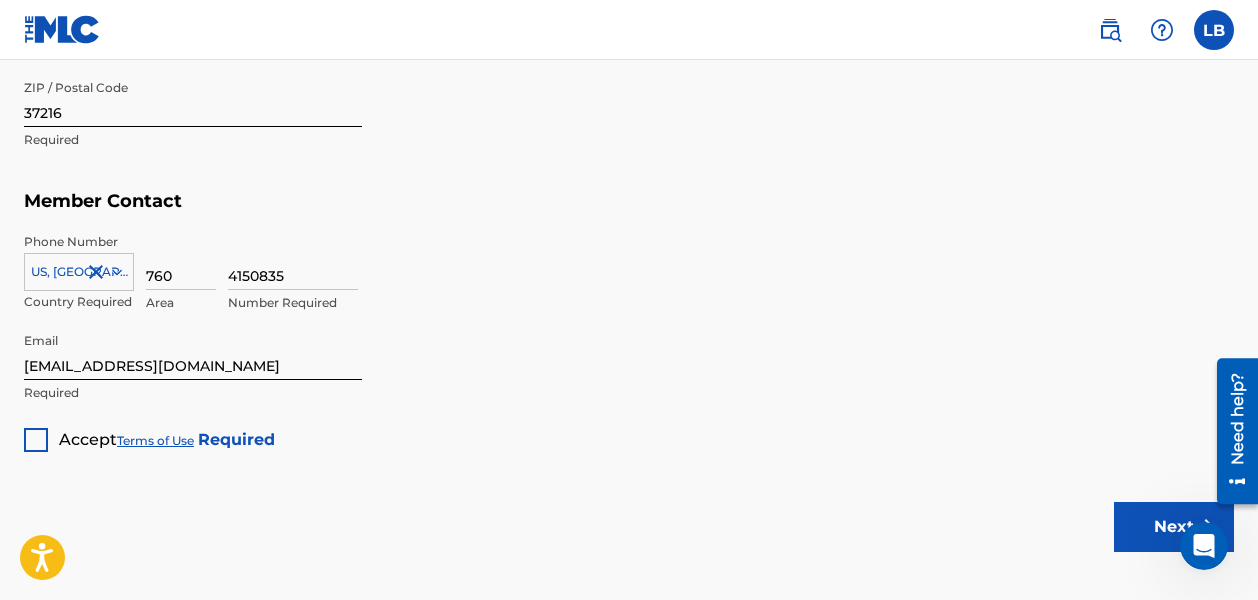 scroll, scrollTop: 1259, scrollLeft: 0, axis: vertical 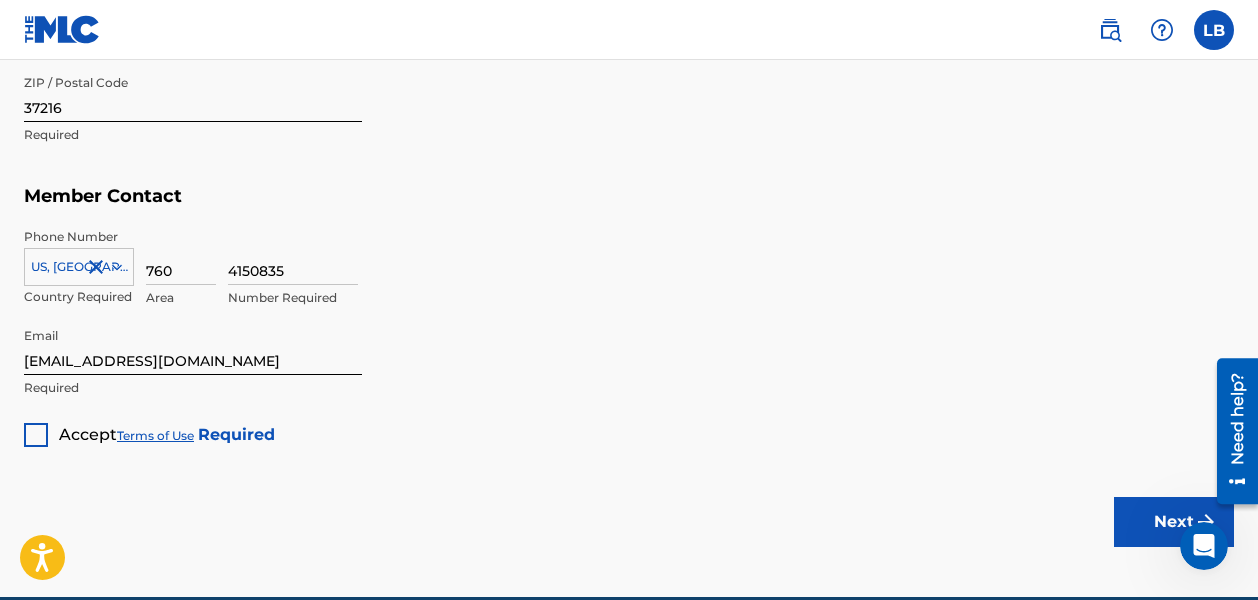 click at bounding box center [36, 435] 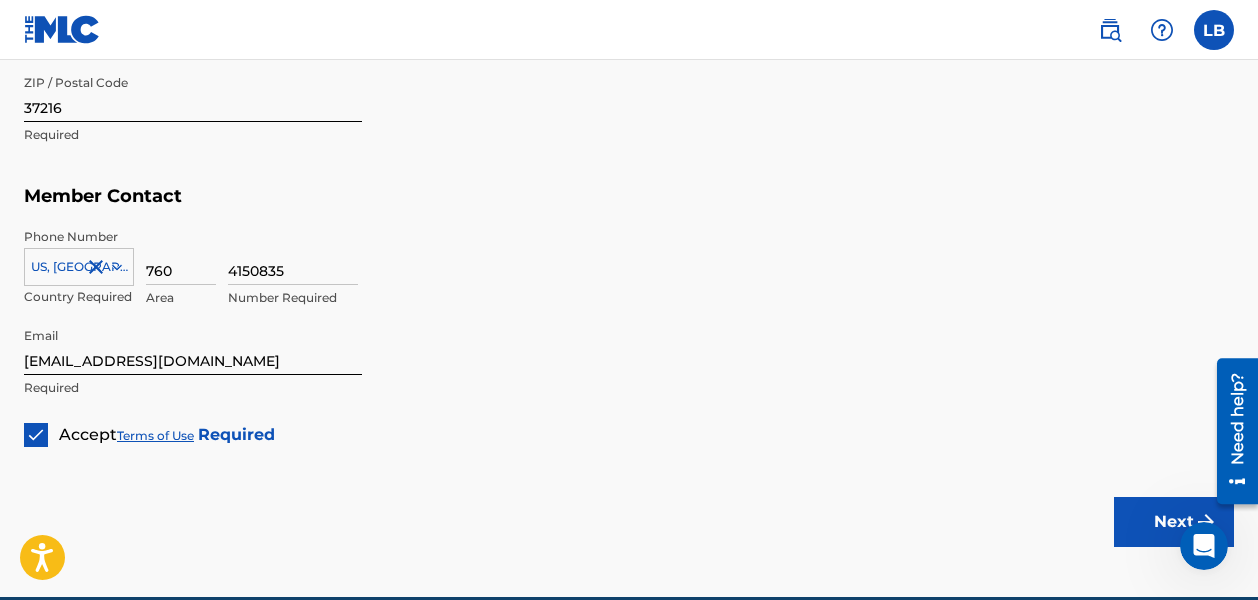 scroll, scrollTop: 1351, scrollLeft: 0, axis: vertical 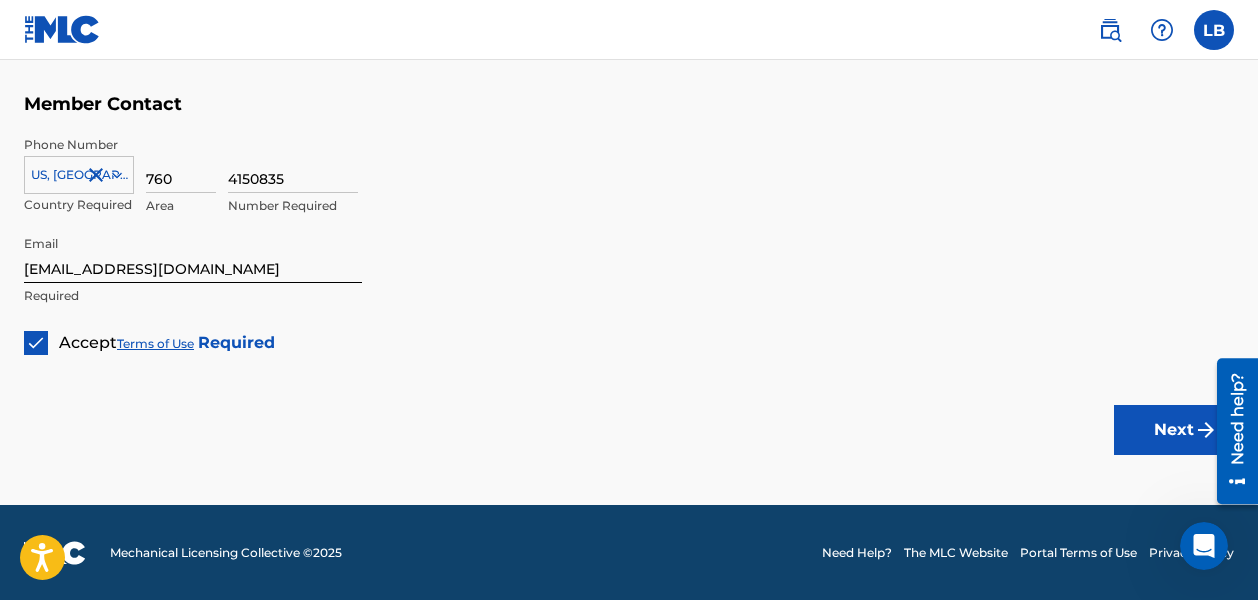 click on "Next" at bounding box center (1174, 430) 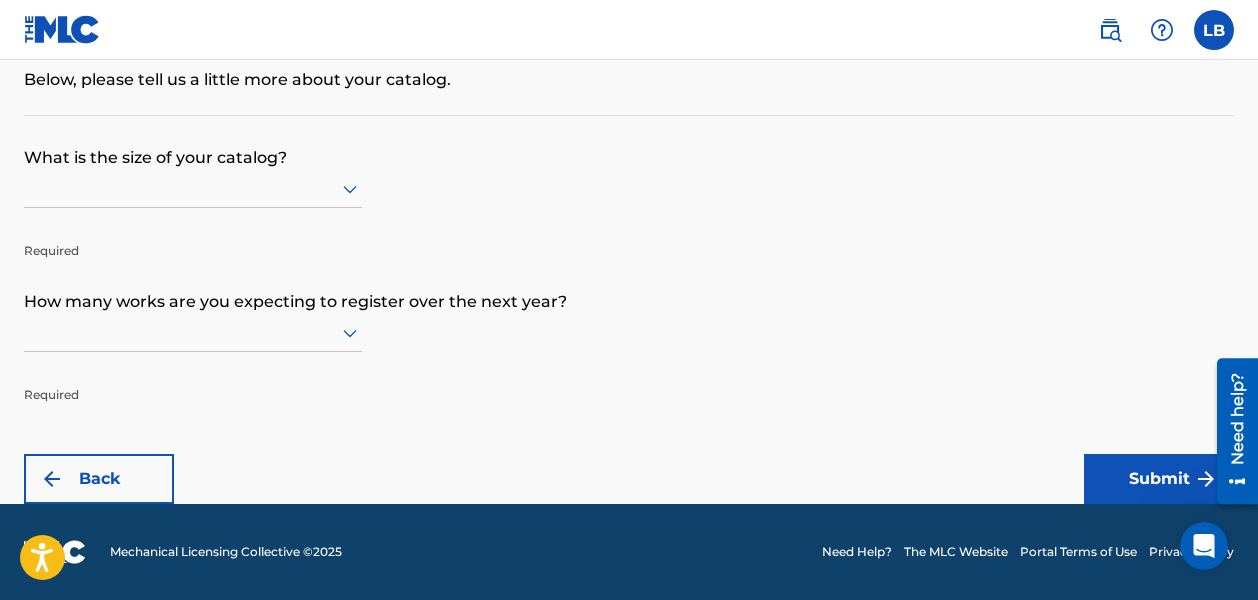 scroll, scrollTop: 0, scrollLeft: 0, axis: both 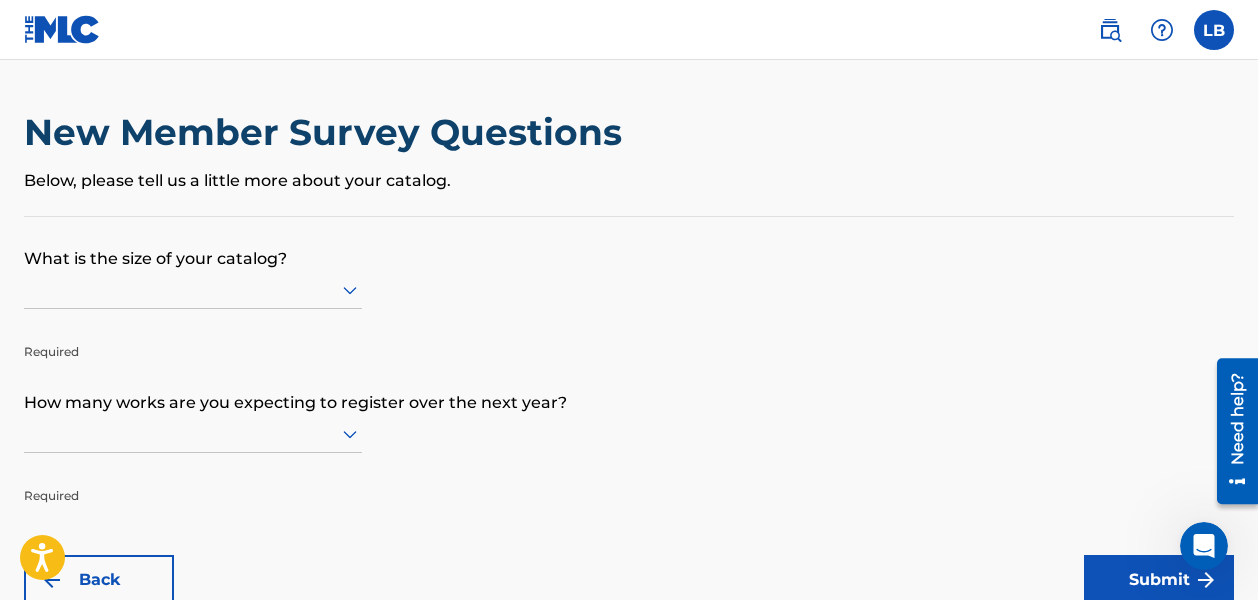 click at bounding box center [193, 289] 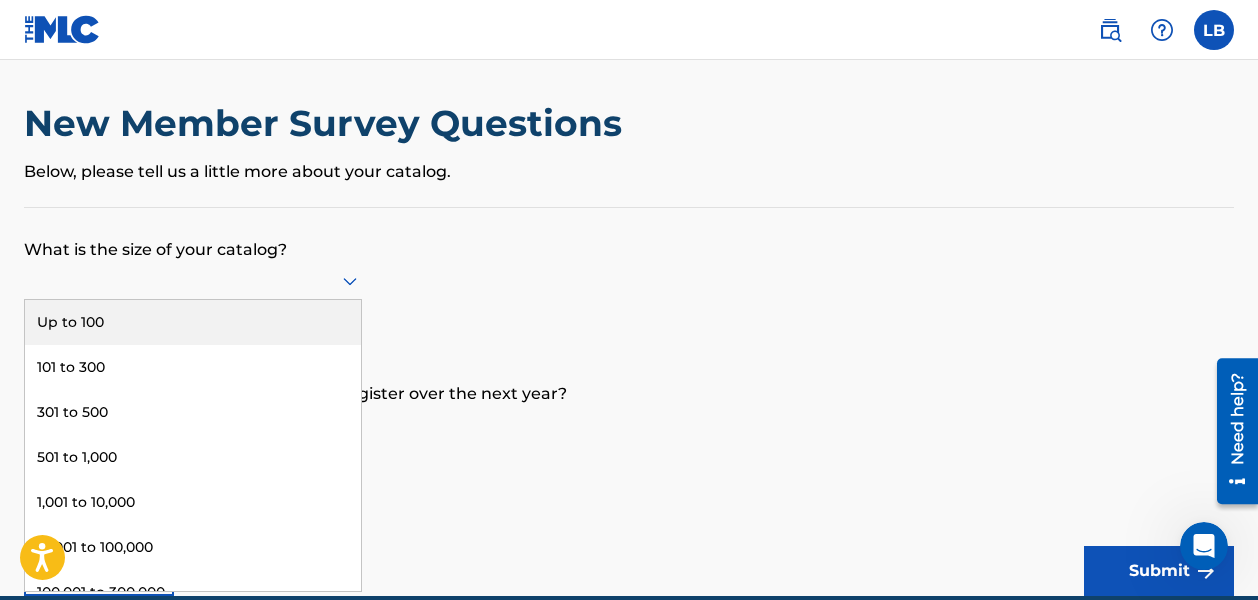 scroll, scrollTop: 10, scrollLeft: 0, axis: vertical 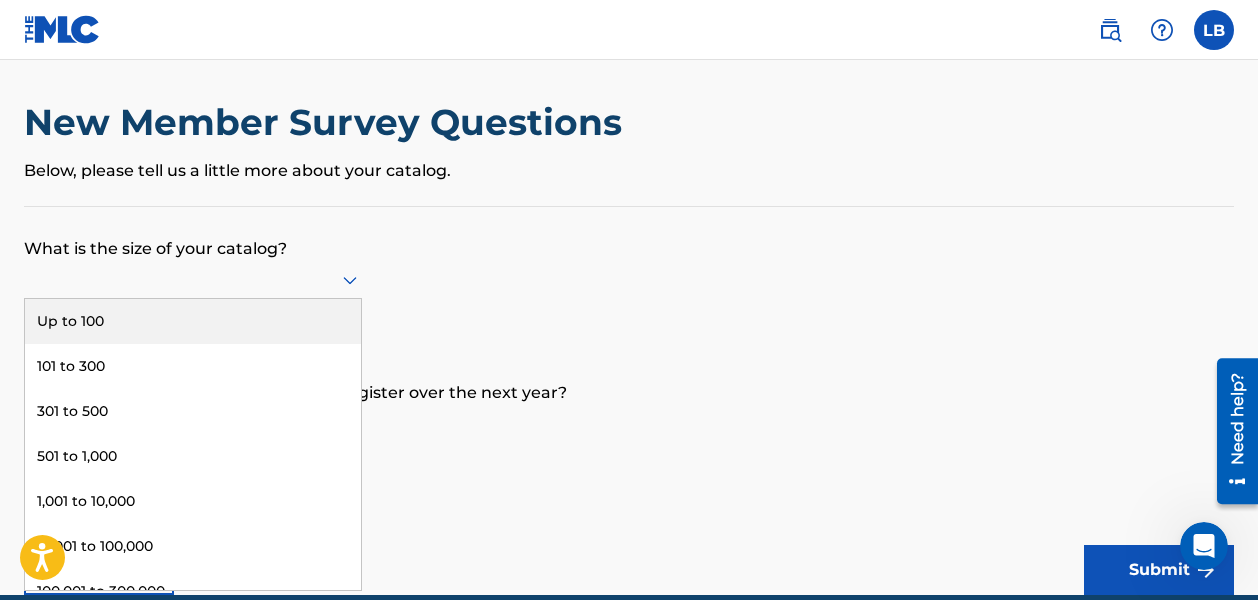 click on "Up to 100" at bounding box center [193, 321] 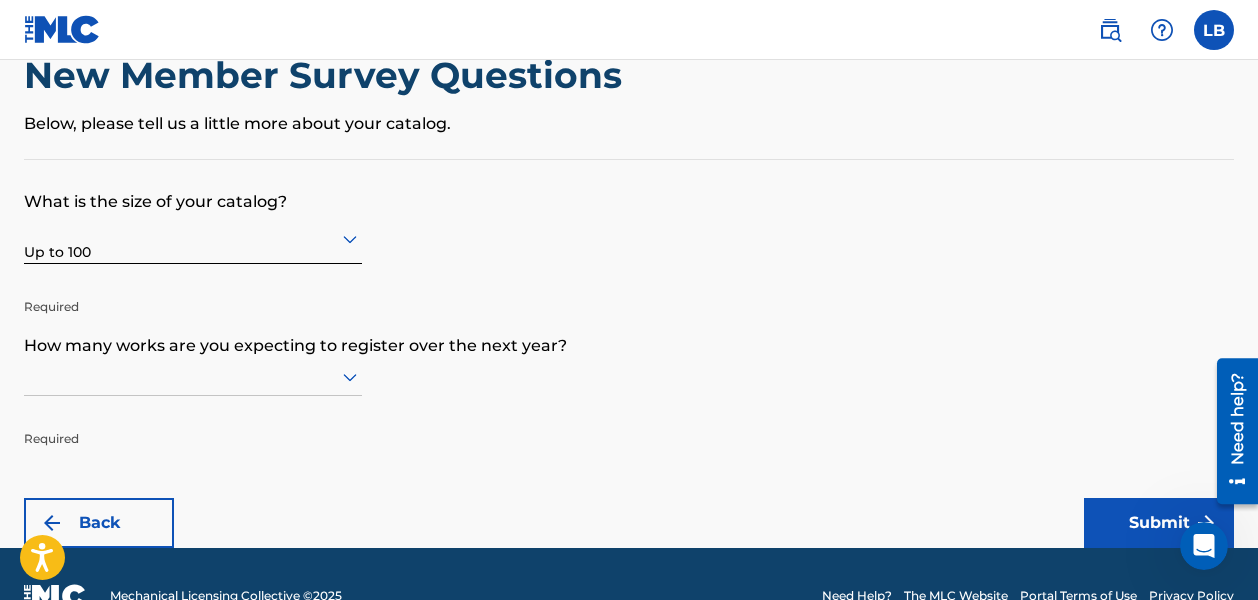 click at bounding box center [193, 377] 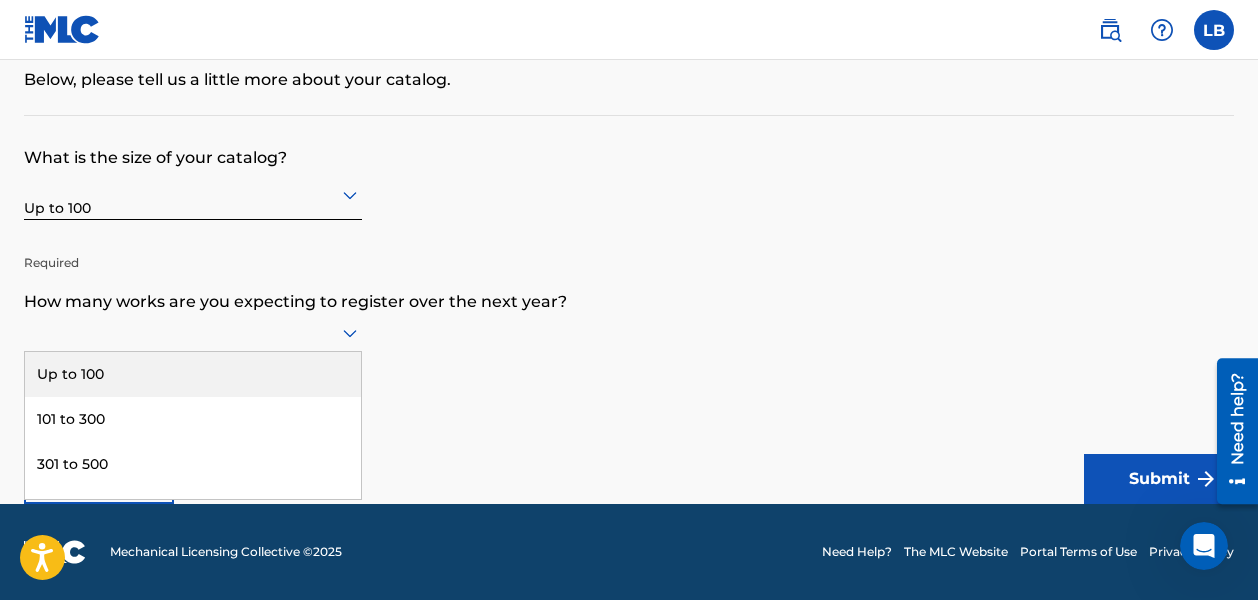 click on "Up to 100" at bounding box center (193, 374) 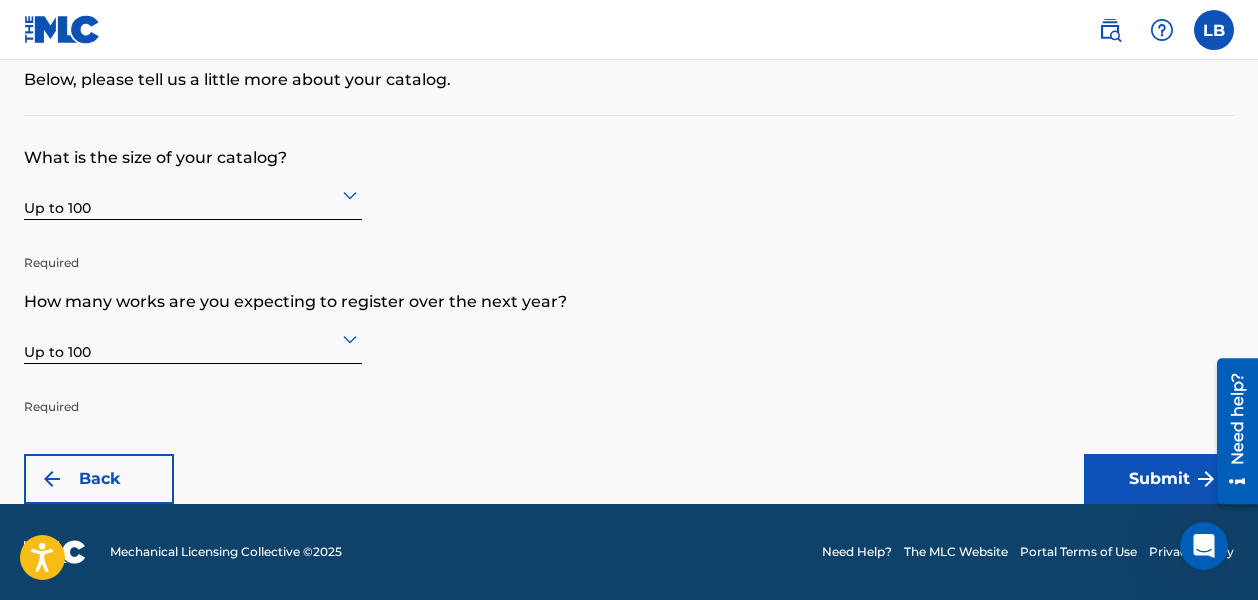 click on "Submit" at bounding box center (1159, 479) 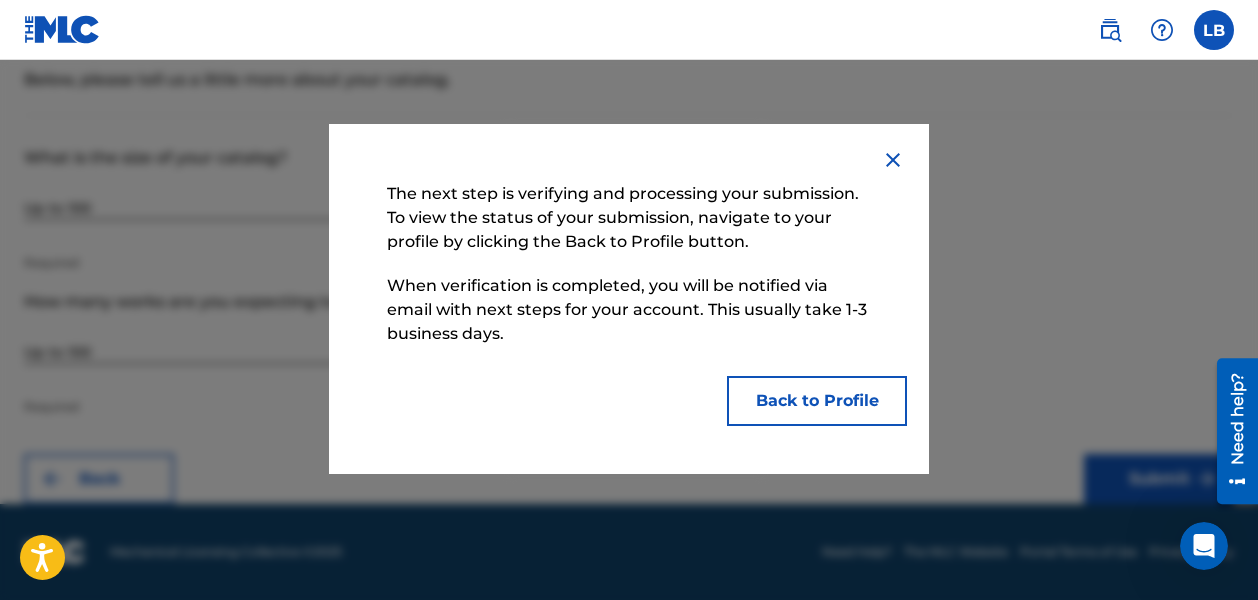 click on "Back to Profile" at bounding box center (817, 401) 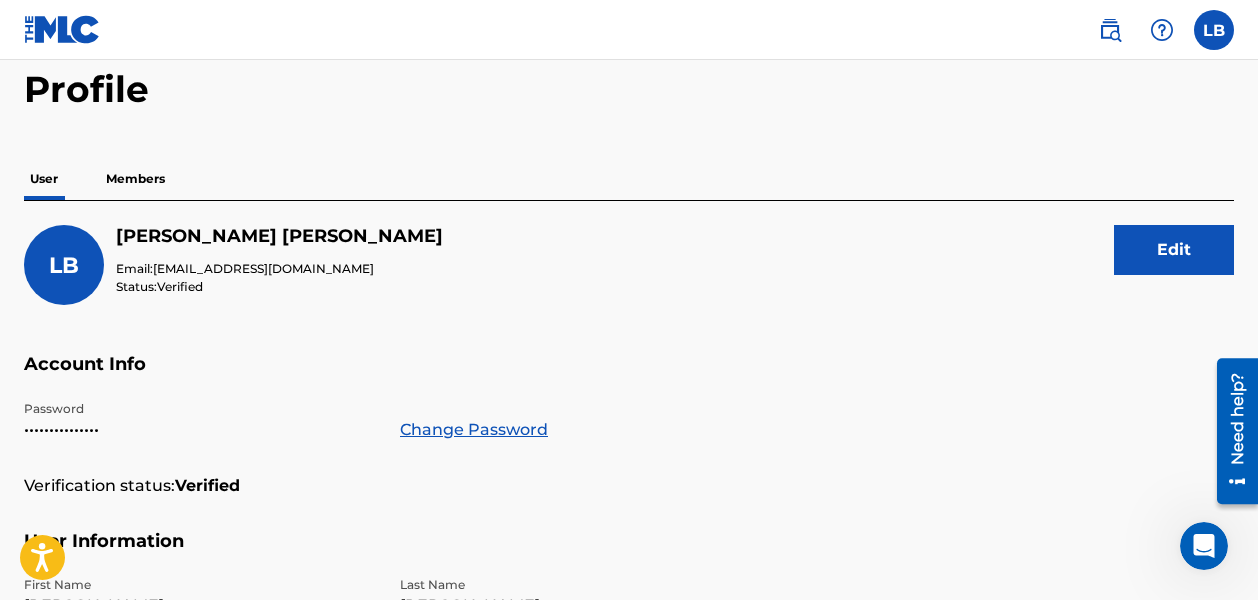 scroll, scrollTop: 0, scrollLeft: 0, axis: both 